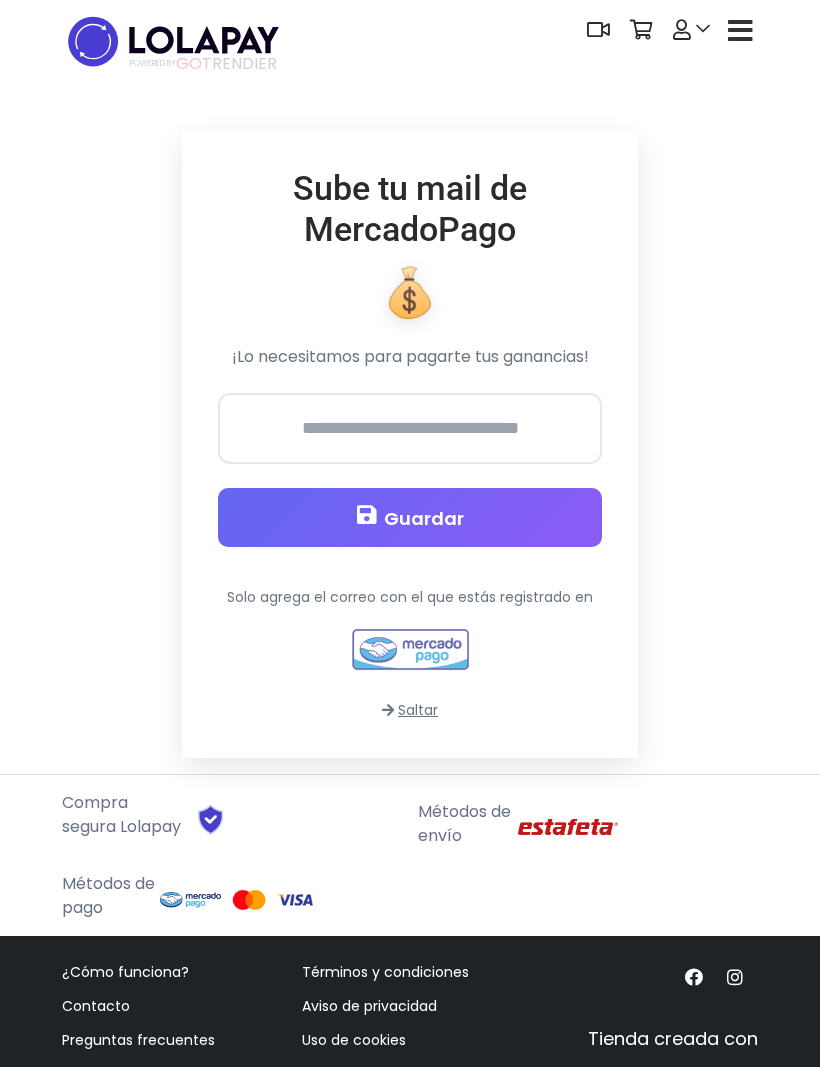 scroll, scrollTop: 0, scrollLeft: 0, axis: both 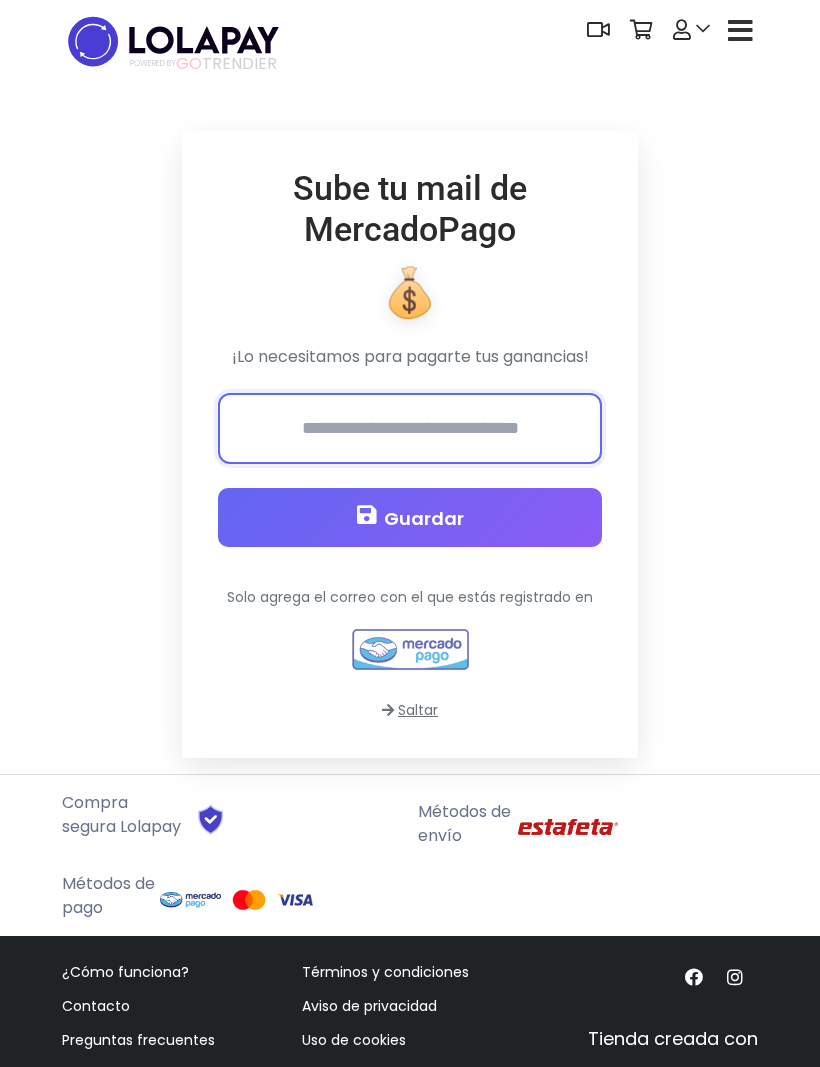 click at bounding box center [409, 428] 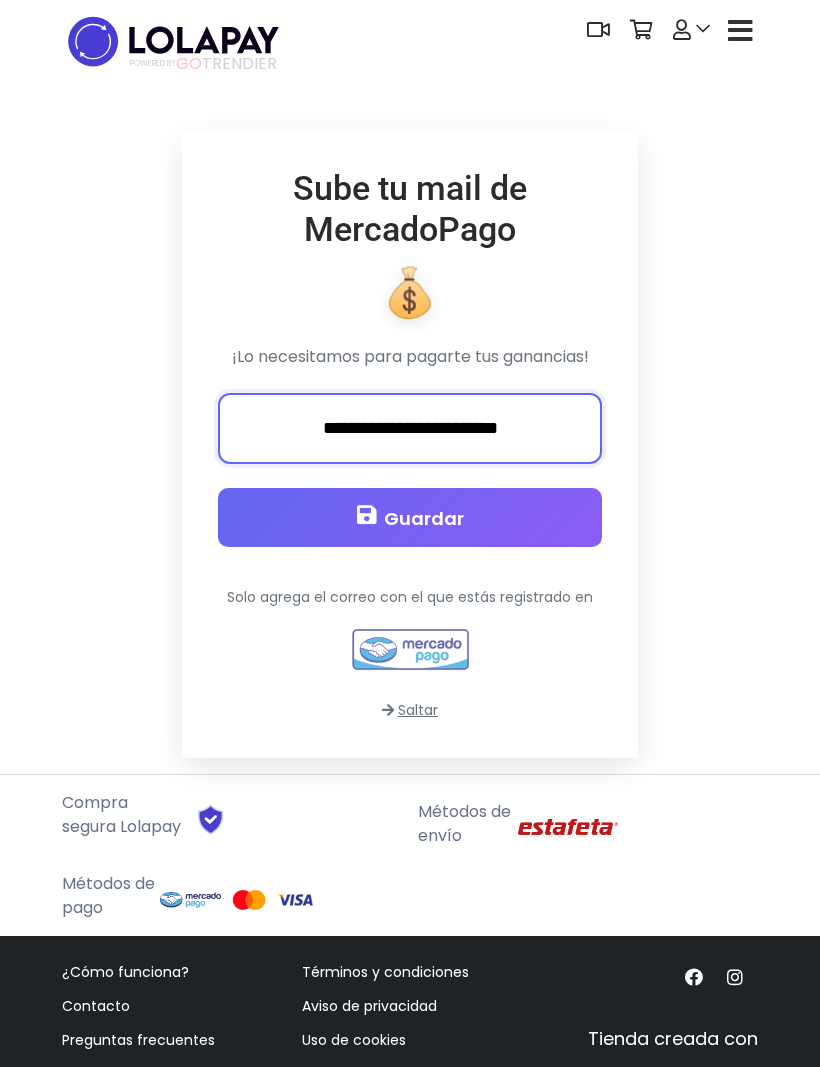 type on "**********" 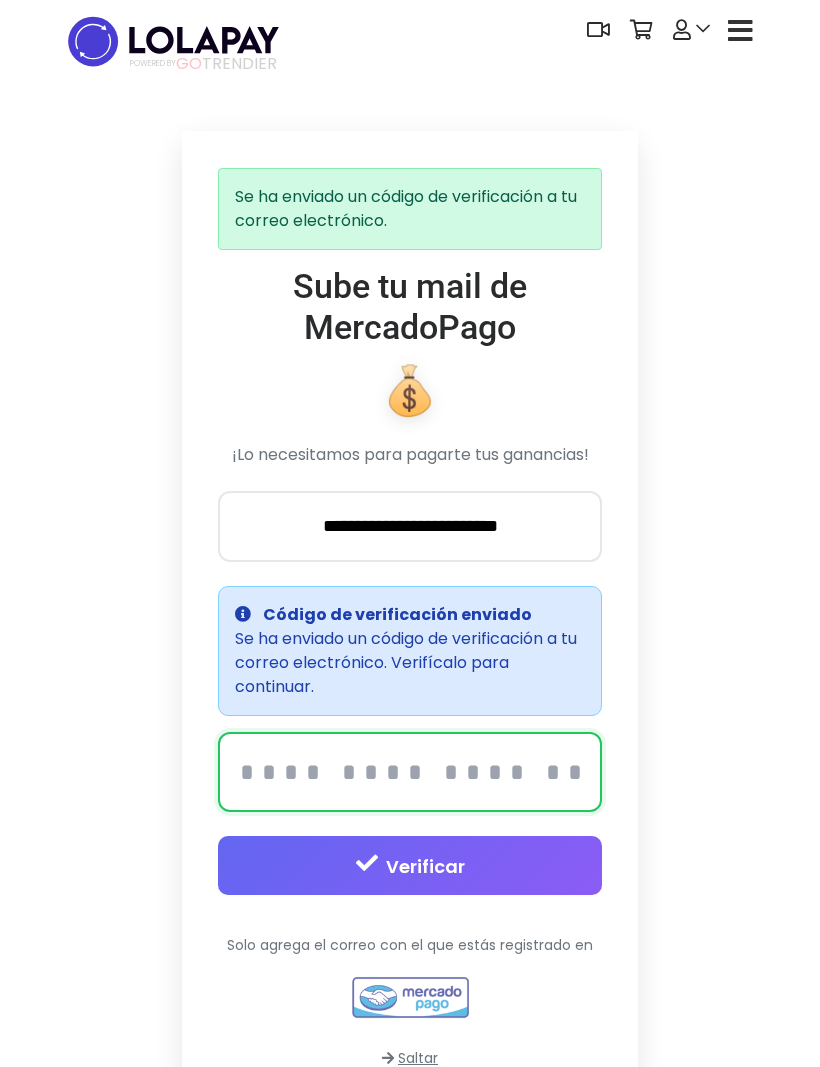 scroll, scrollTop: 69, scrollLeft: 0, axis: vertical 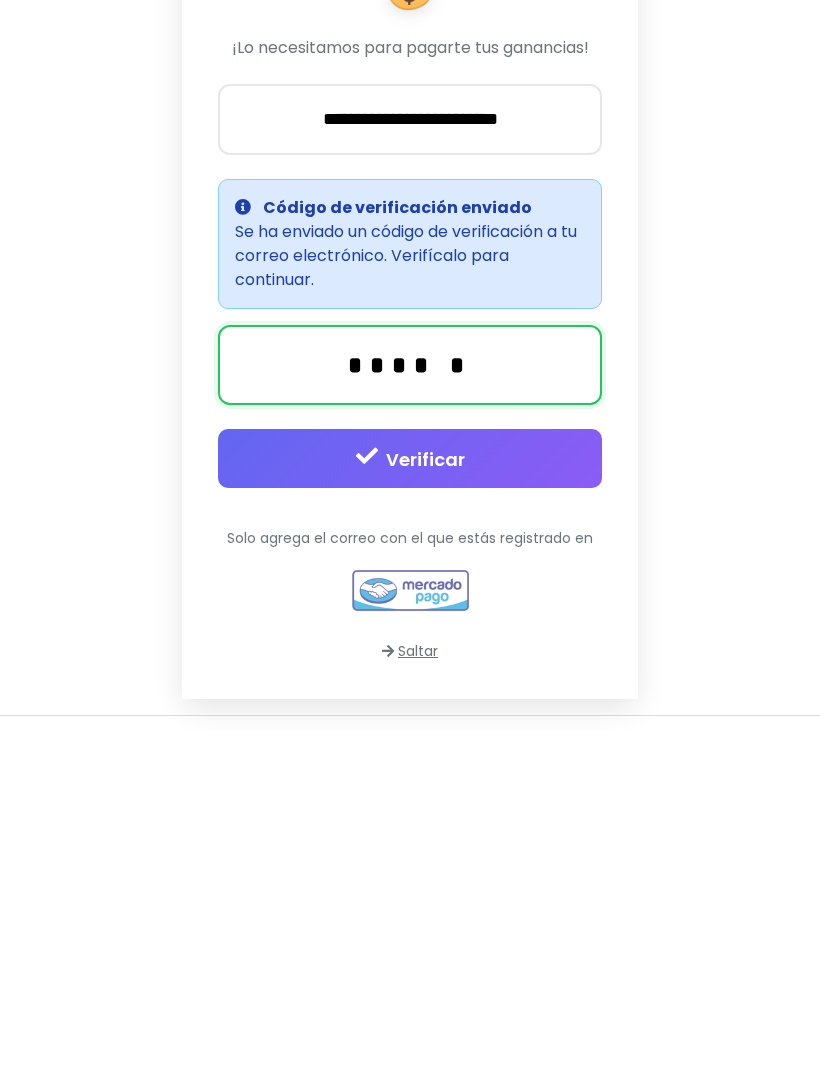type on "******" 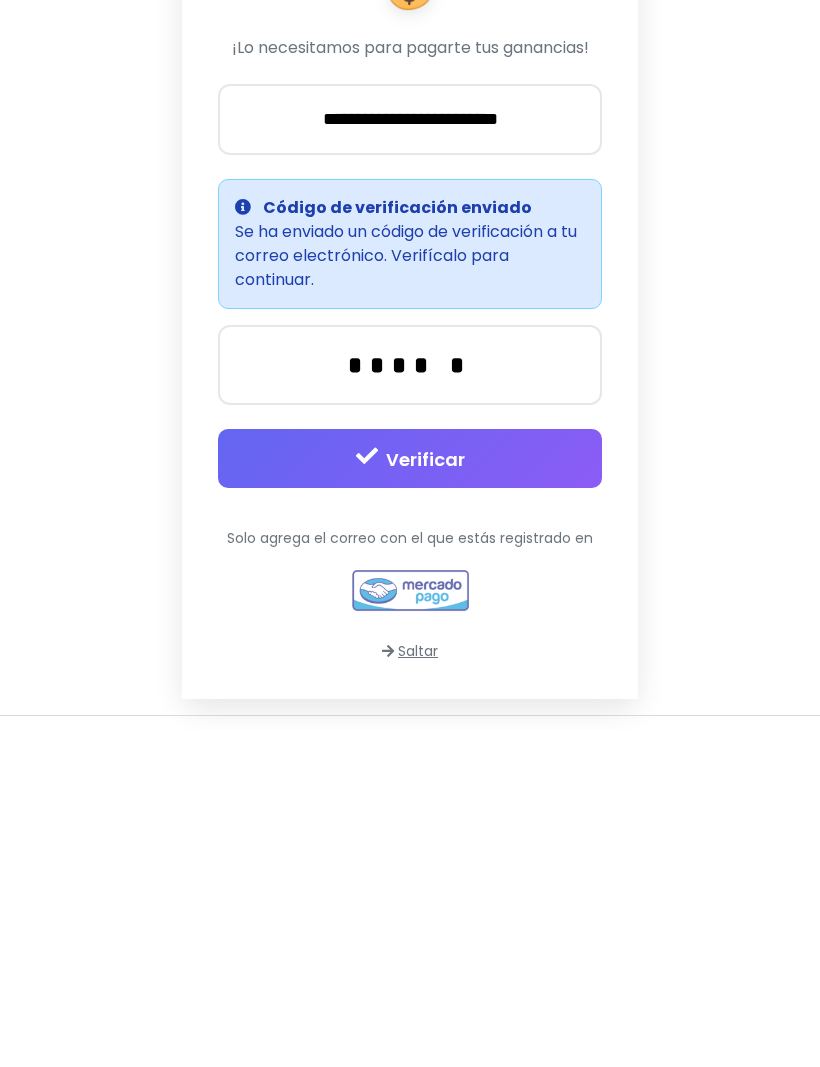 click on "Verificar" at bounding box center [409, 796] 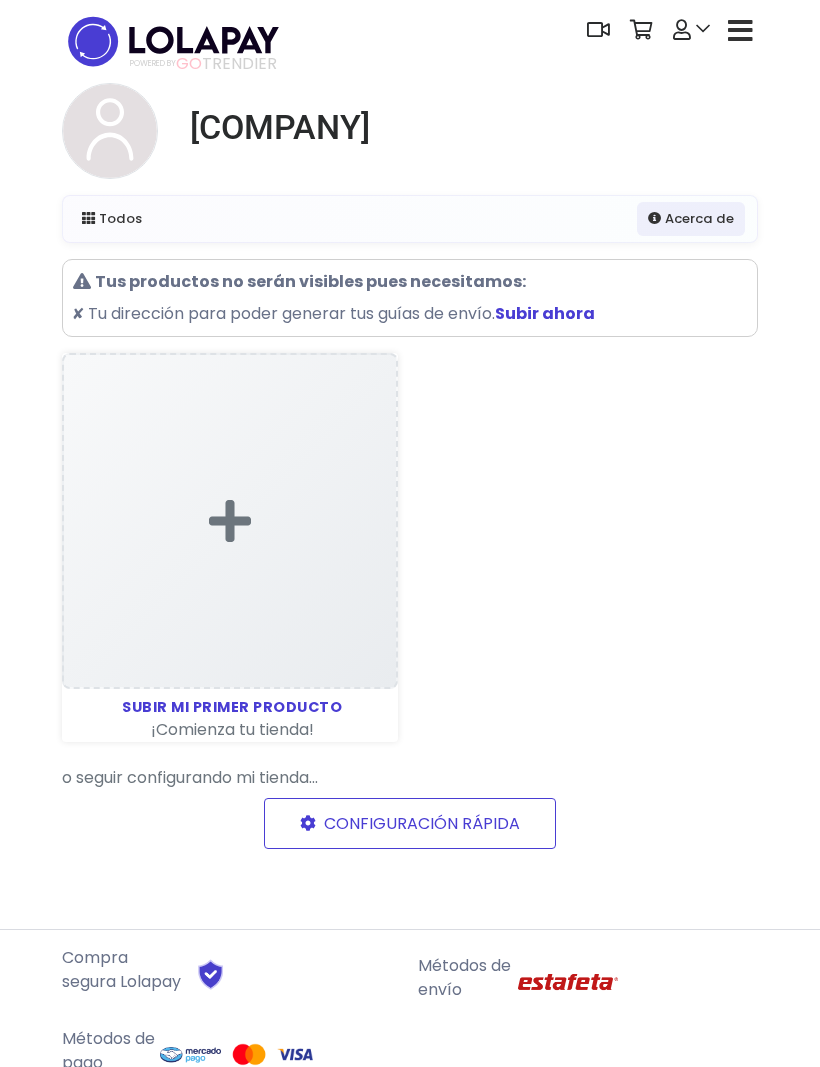 scroll, scrollTop: 0, scrollLeft: 0, axis: both 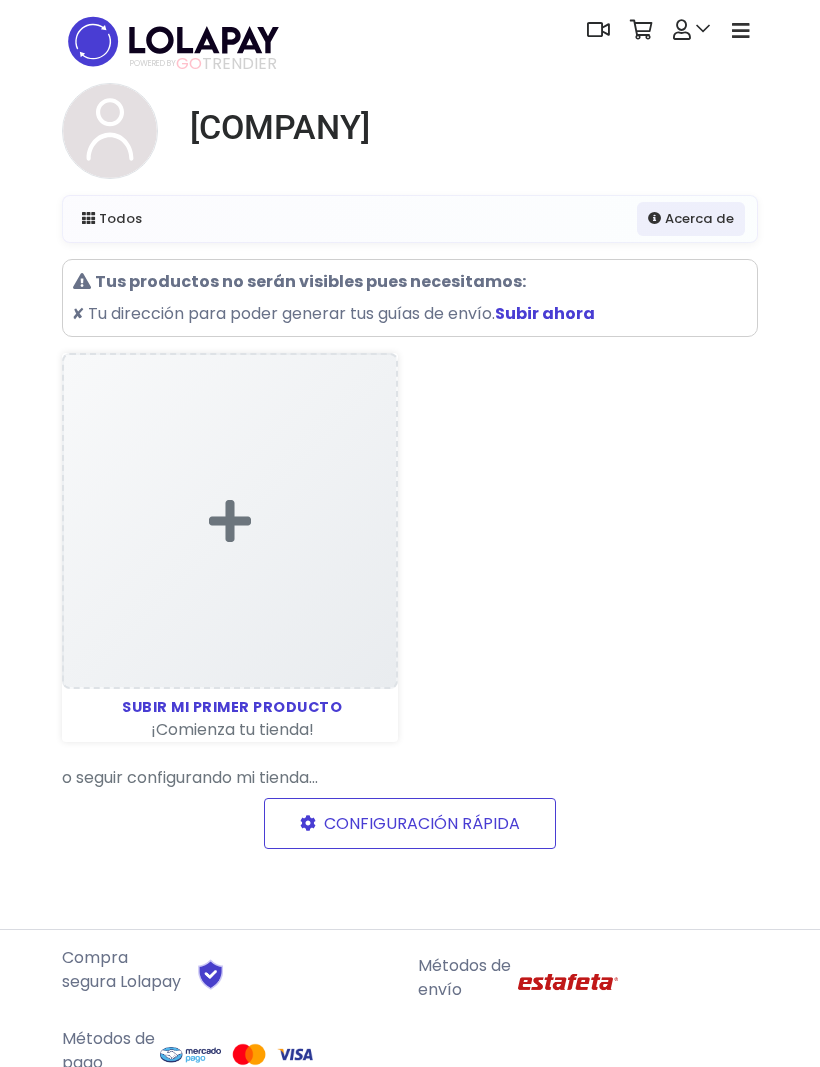 click at bounding box center [691, 30] 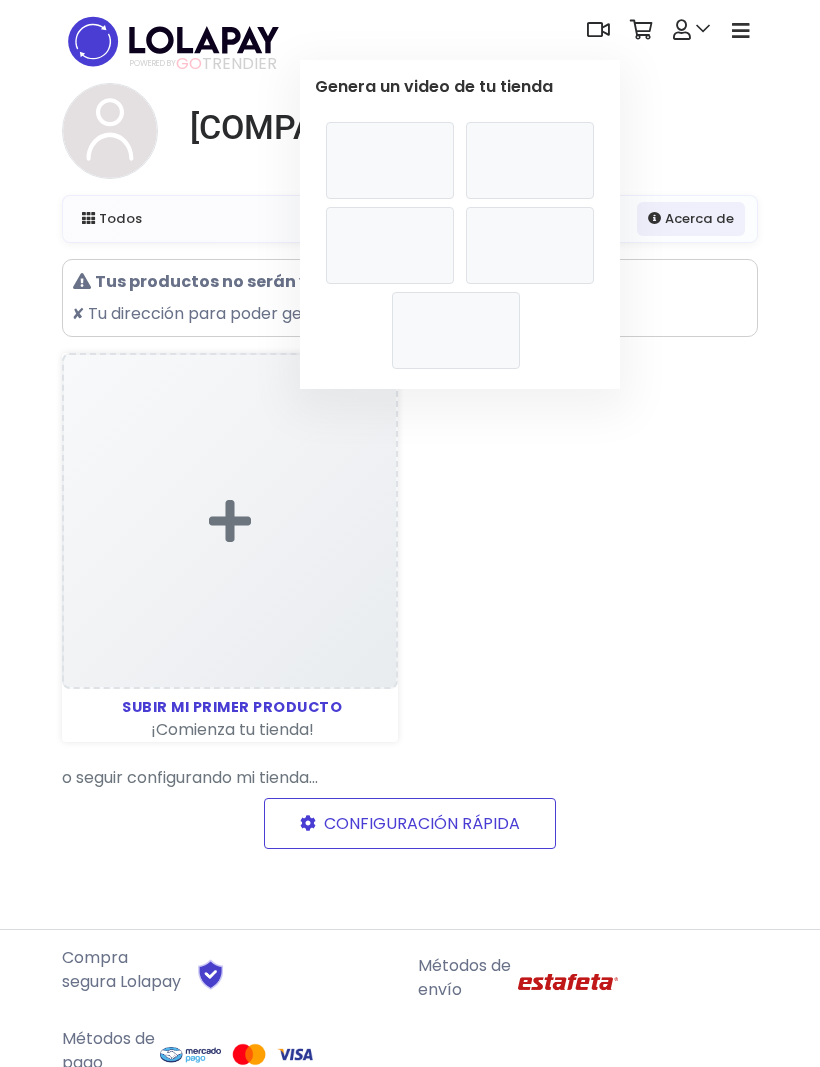 click on "Dashboard
Mi tienda
Editar Stock" at bounding box center (410, 616) 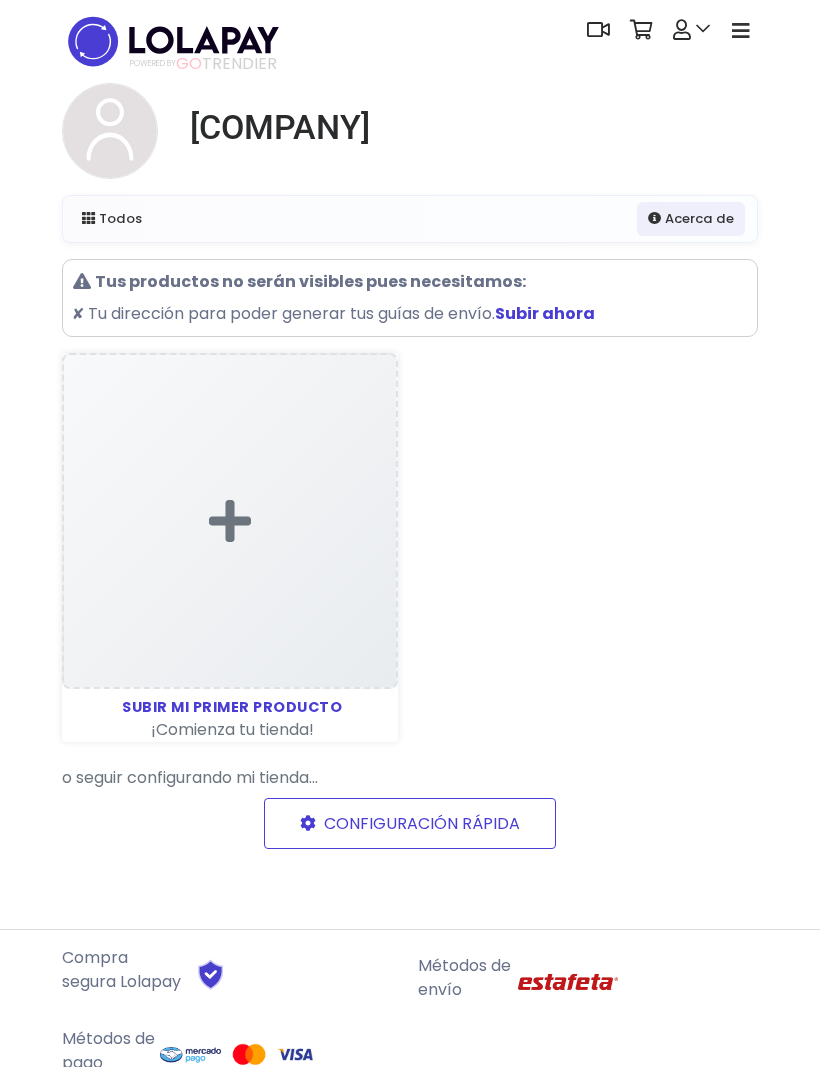click at bounding box center [641, 30] 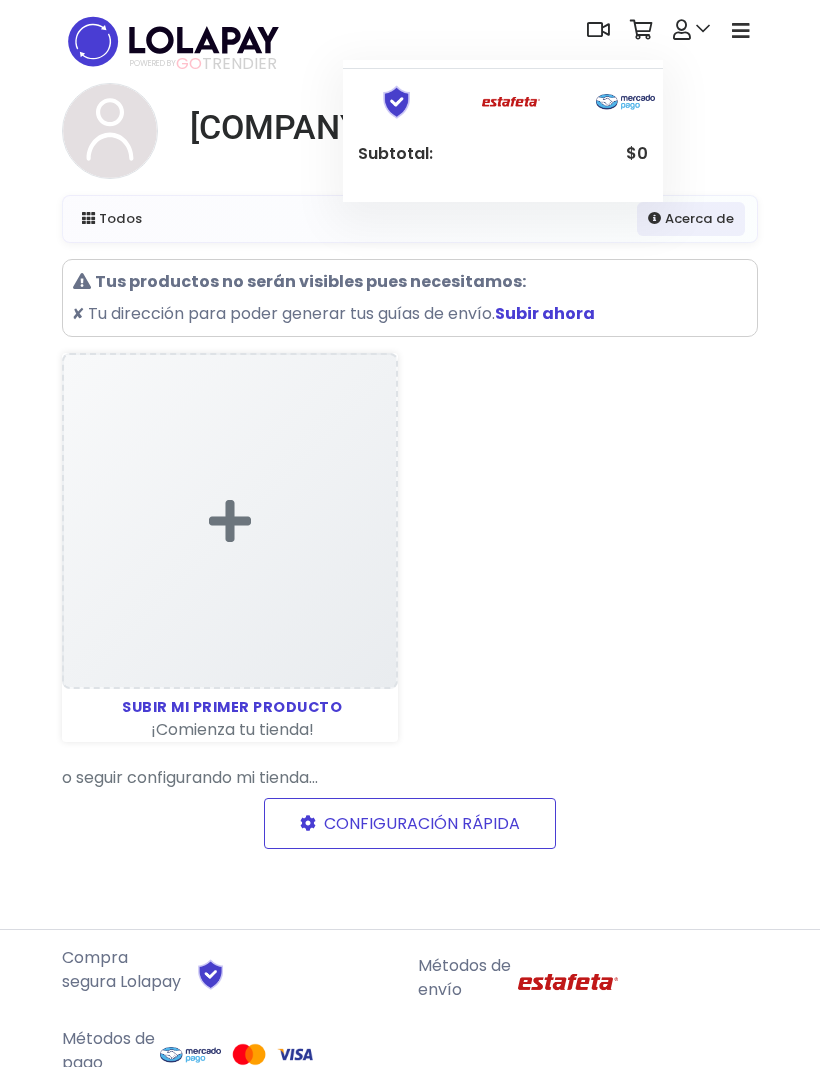 click on "POWERED BY  GO TRENDIER
Dashboard" at bounding box center (410, 41) 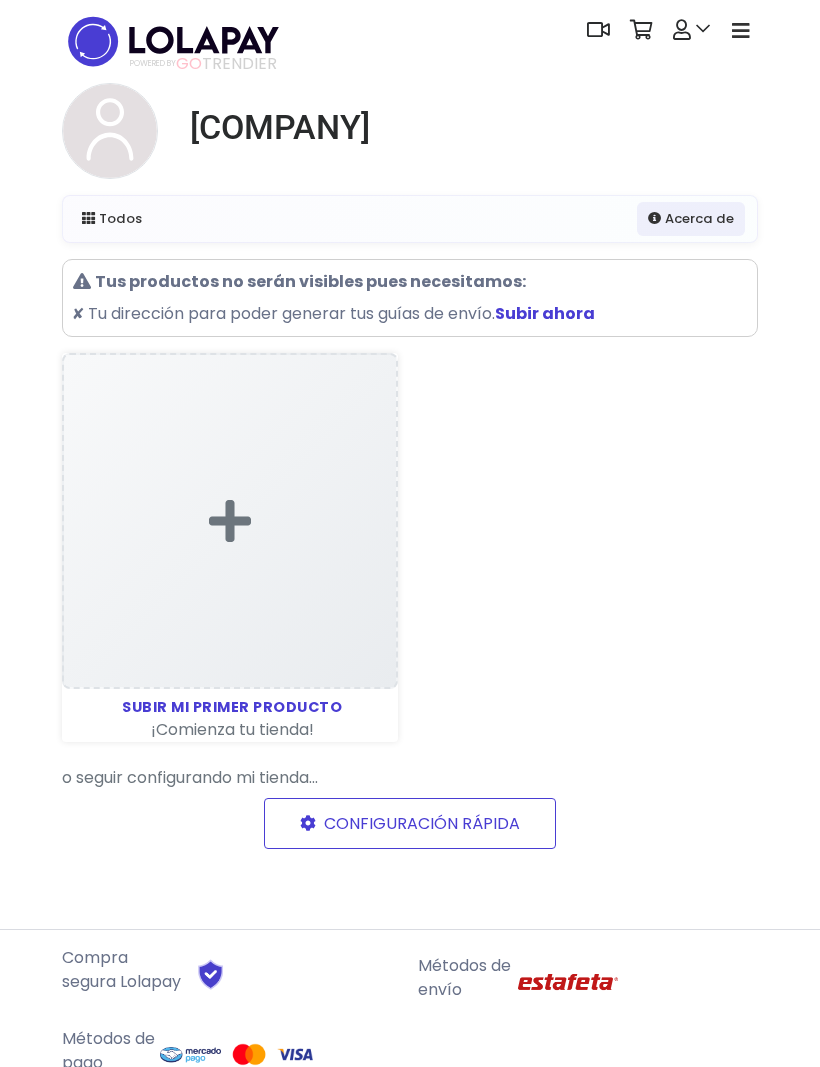 click at bounding box center (682, 30) 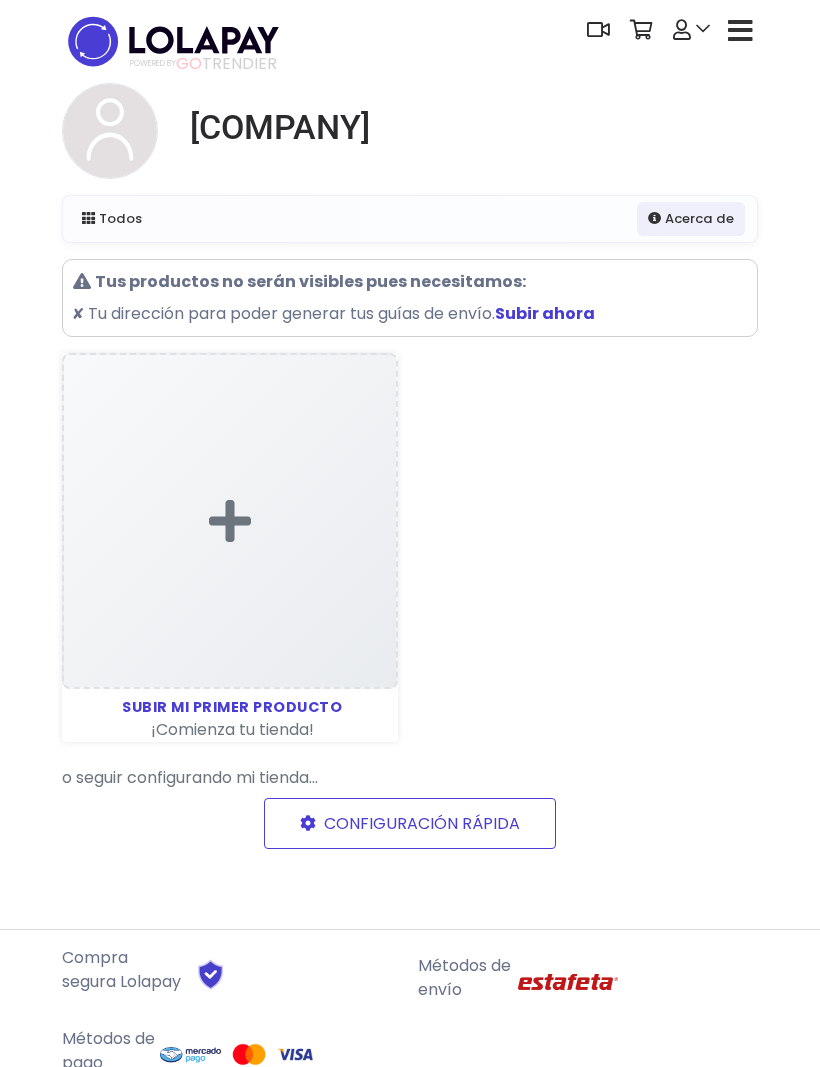 click at bounding box center [740, 31] 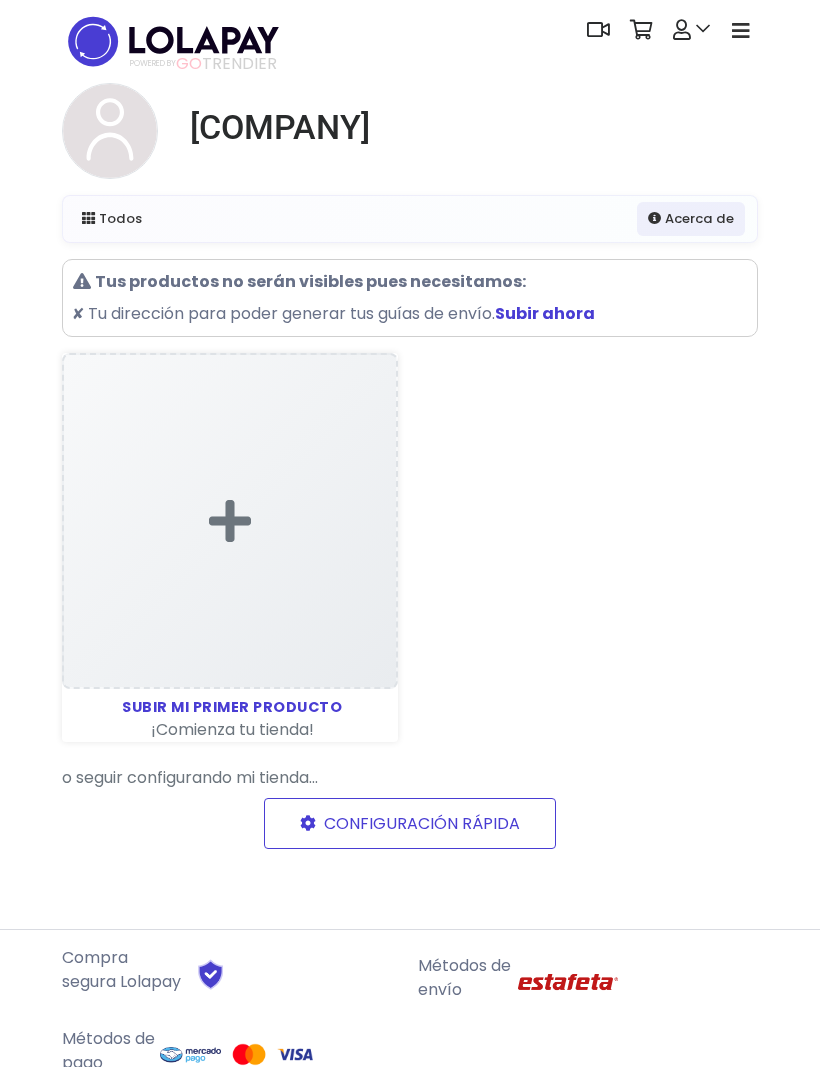 click at bounding box center (682, 30) 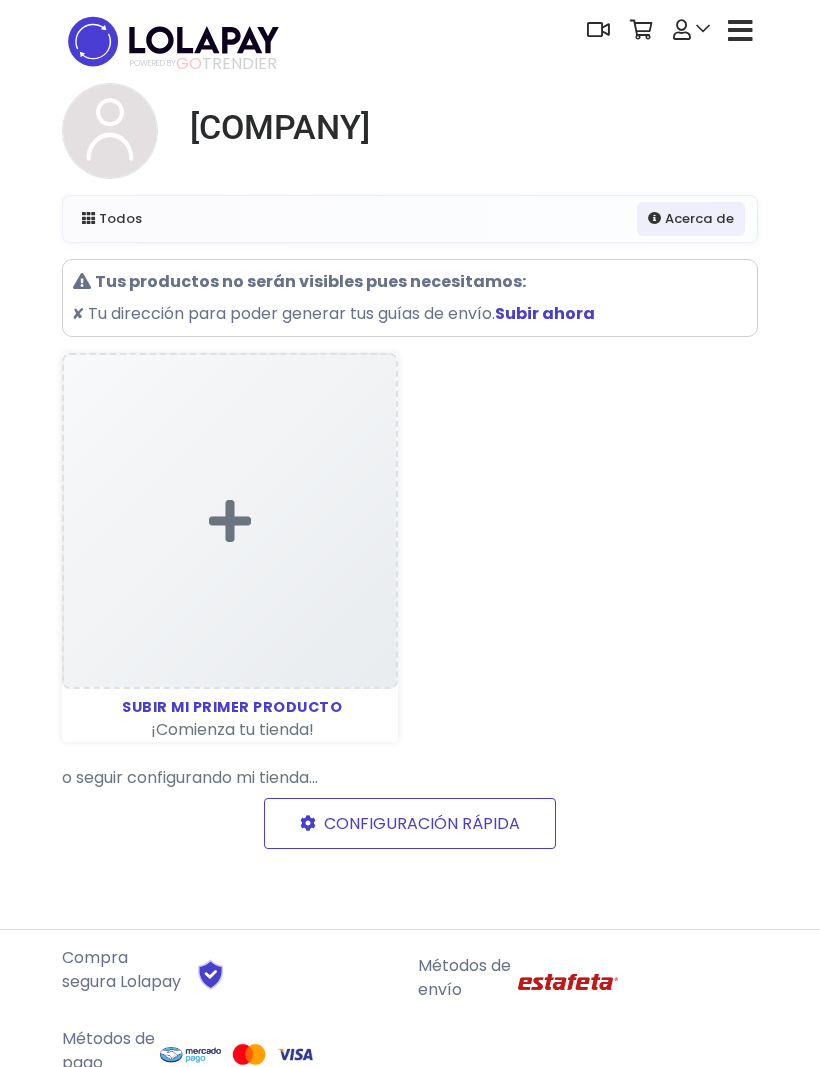 click at bounding box center [740, 31] 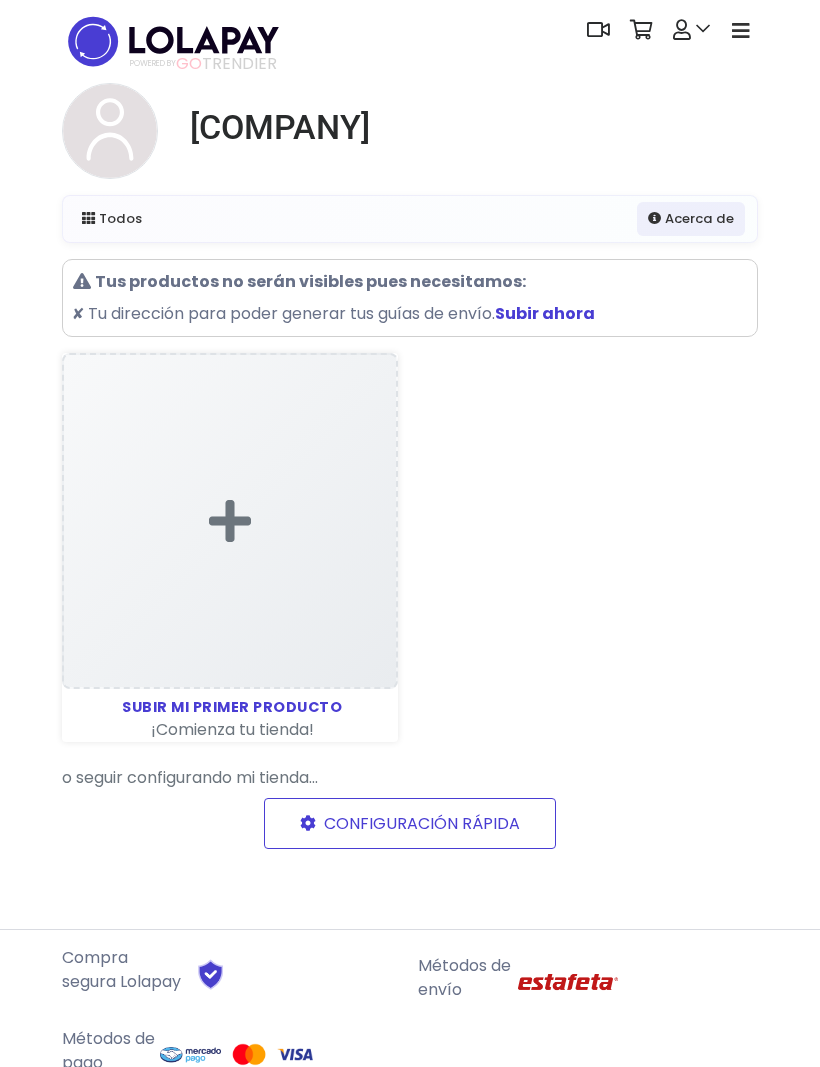 click on "Dashboard
Mi tienda
Editar Stock" at bounding box center (410, 616) 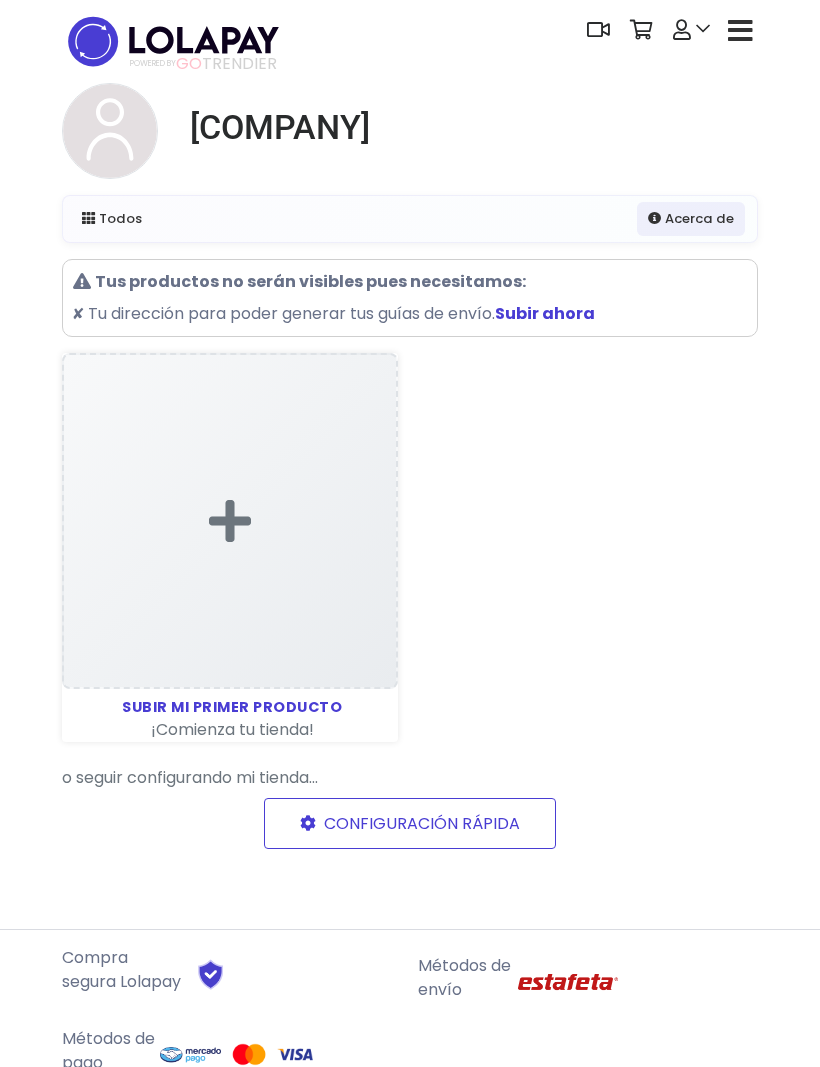 click at bounding box center [691, 30] 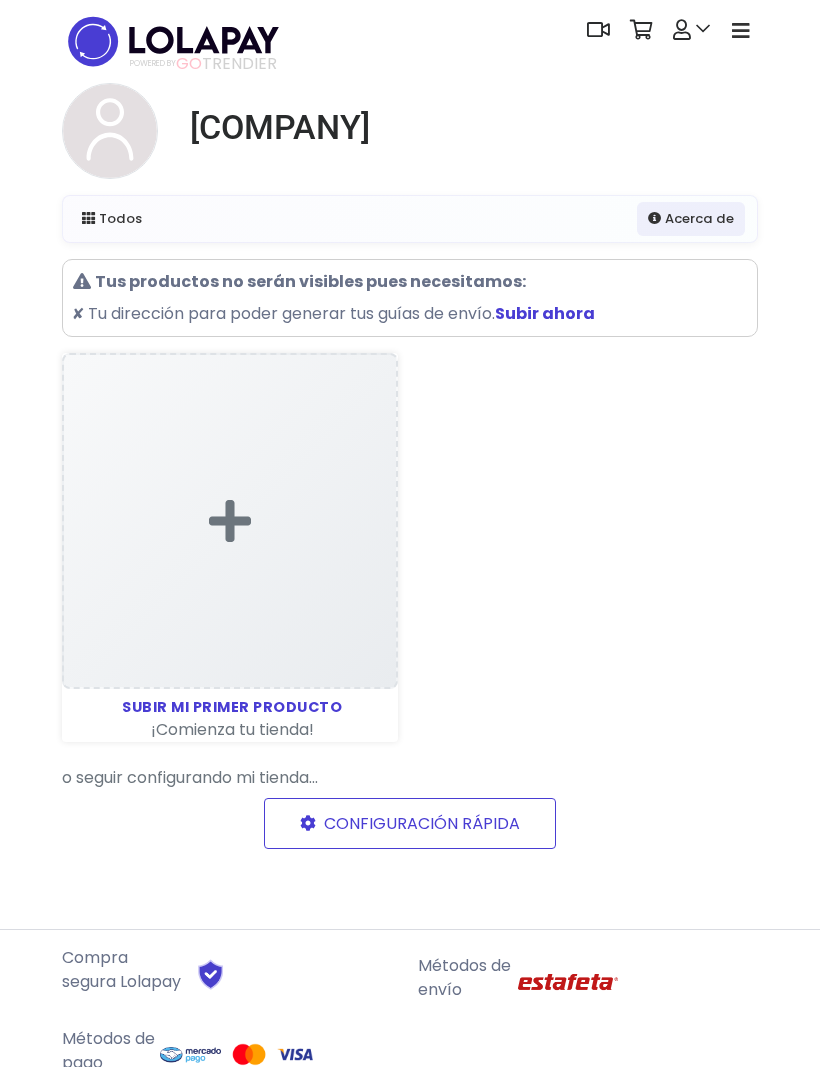 click at bounding box center [741, 31] 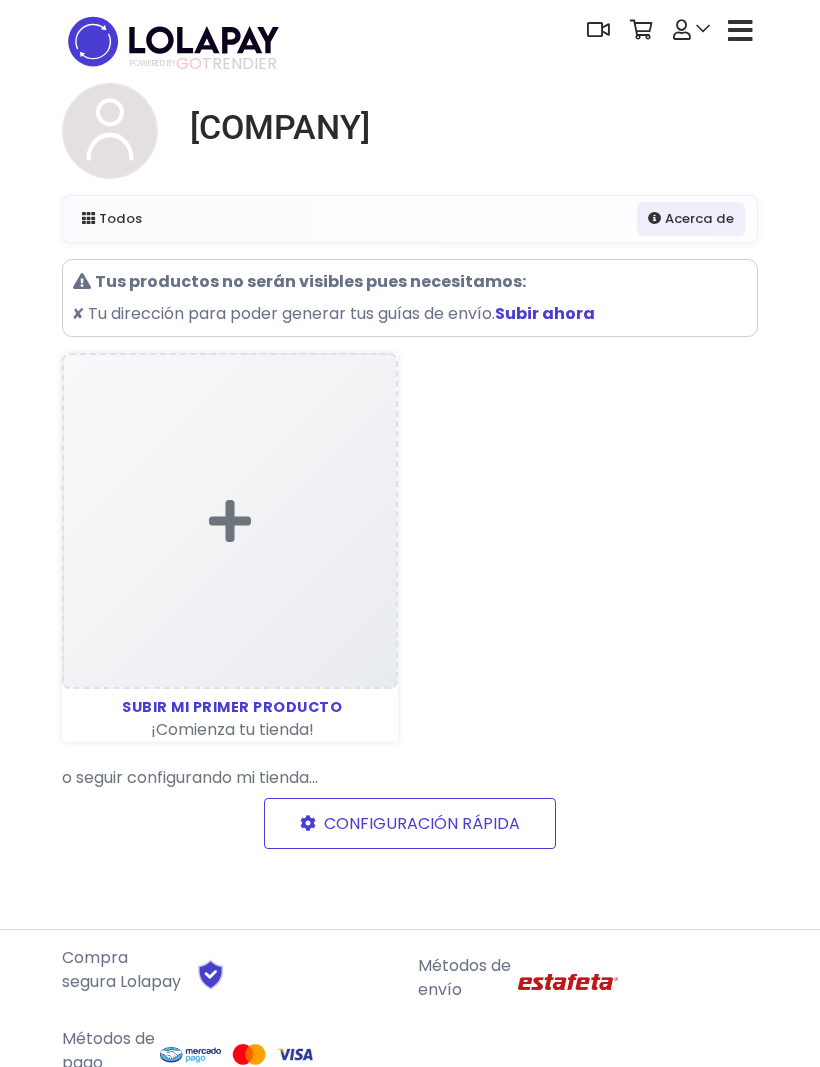 click at bounding box center [598, 30] 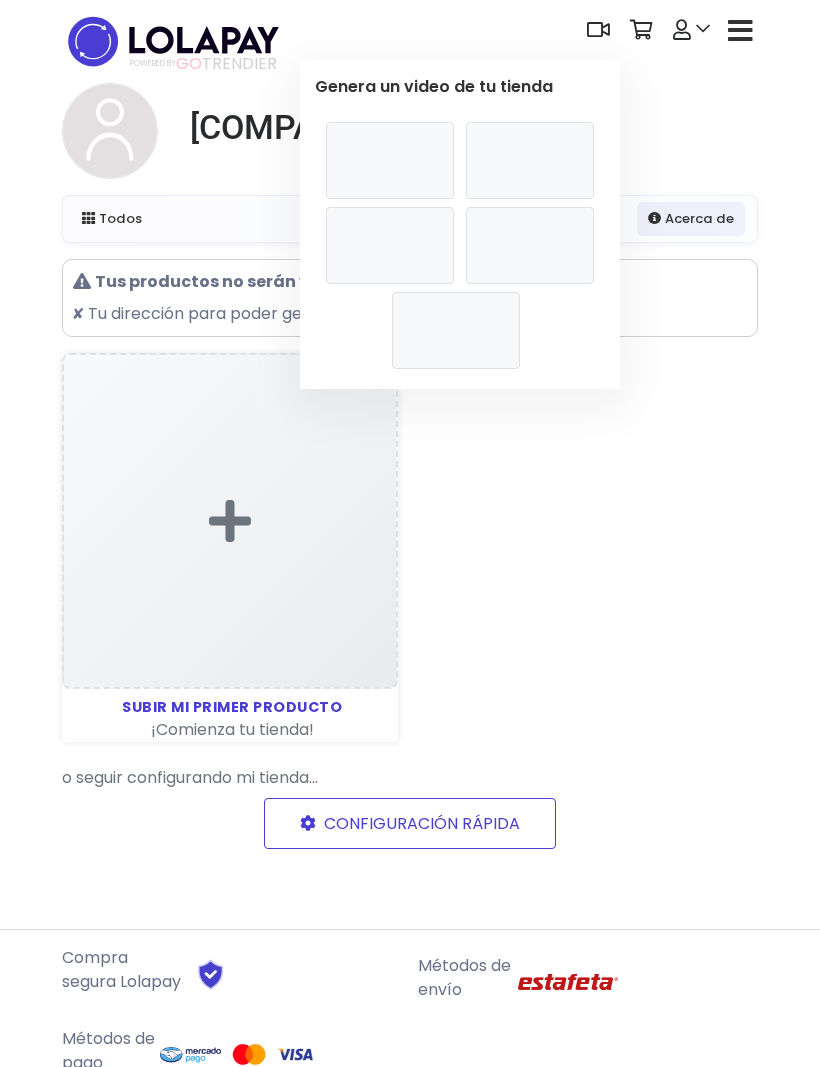 click at bounding box center [390, 160] 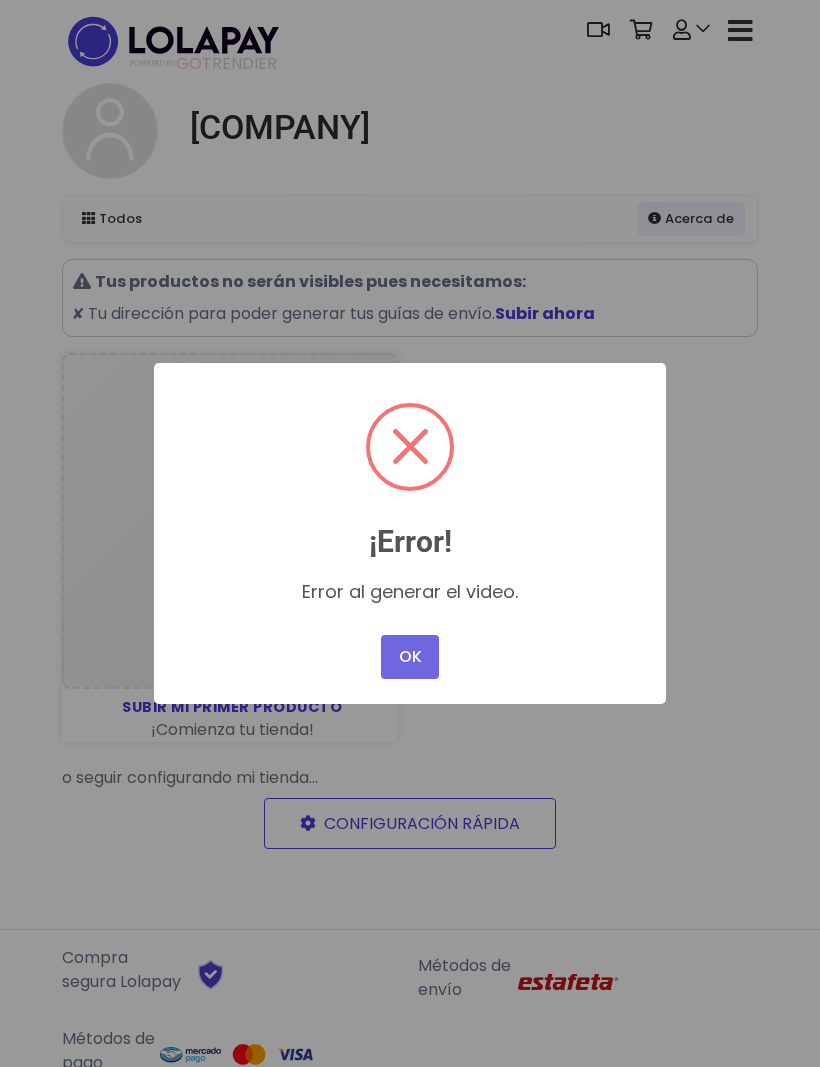 click on "OK" at bounding box center (410, 657) 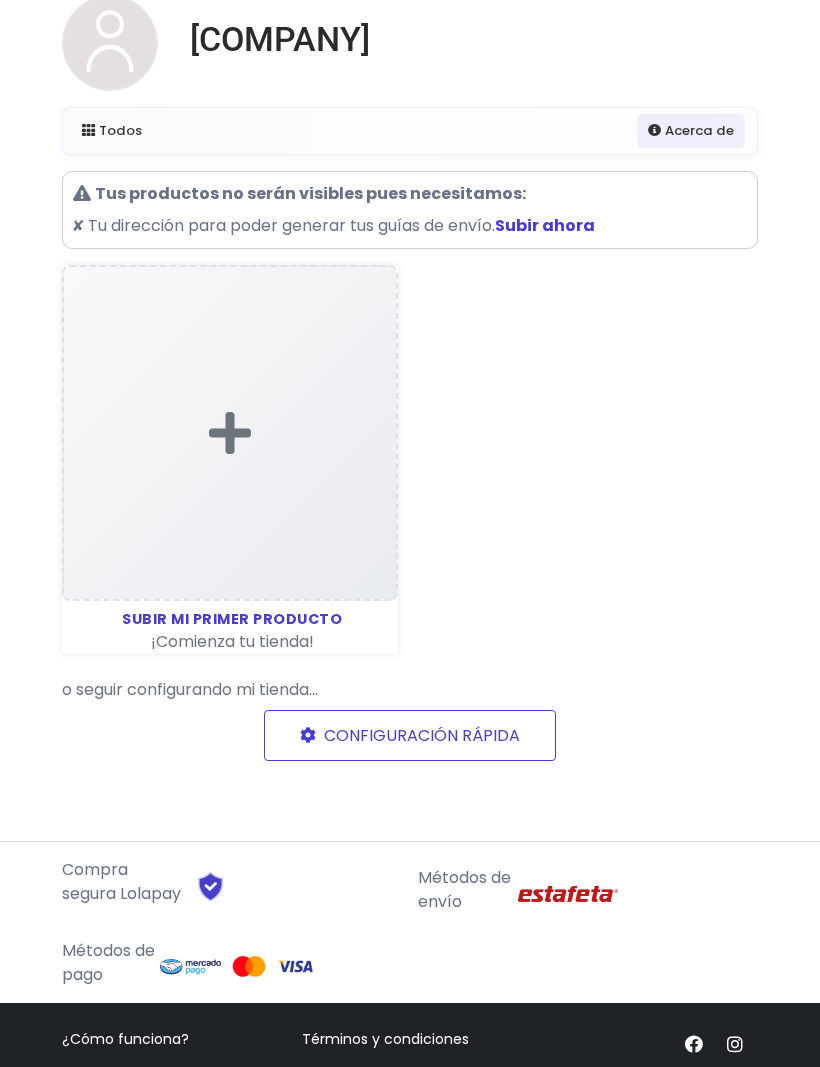 scroll, scrollTop: 0, scrollLeft: 0, axis: both 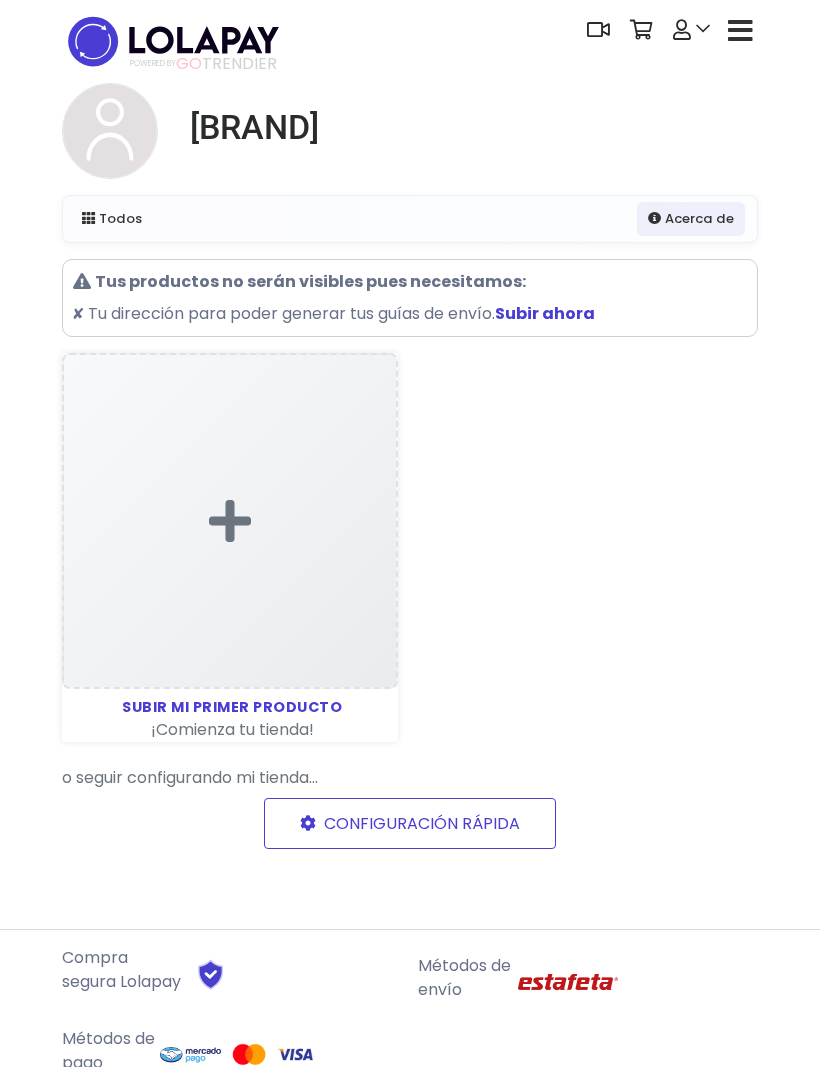 click at bounding box center (110, 131) 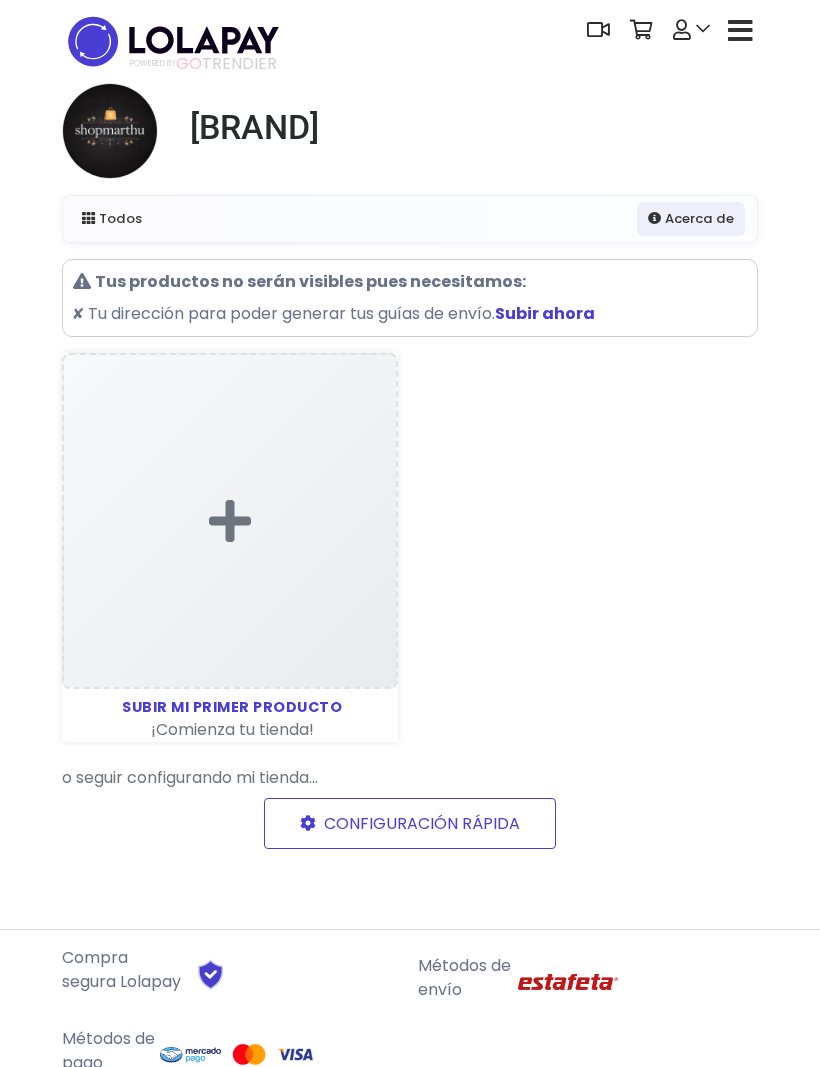 scroll, scrollTop: 0, scrollLeft: 0, axis: both 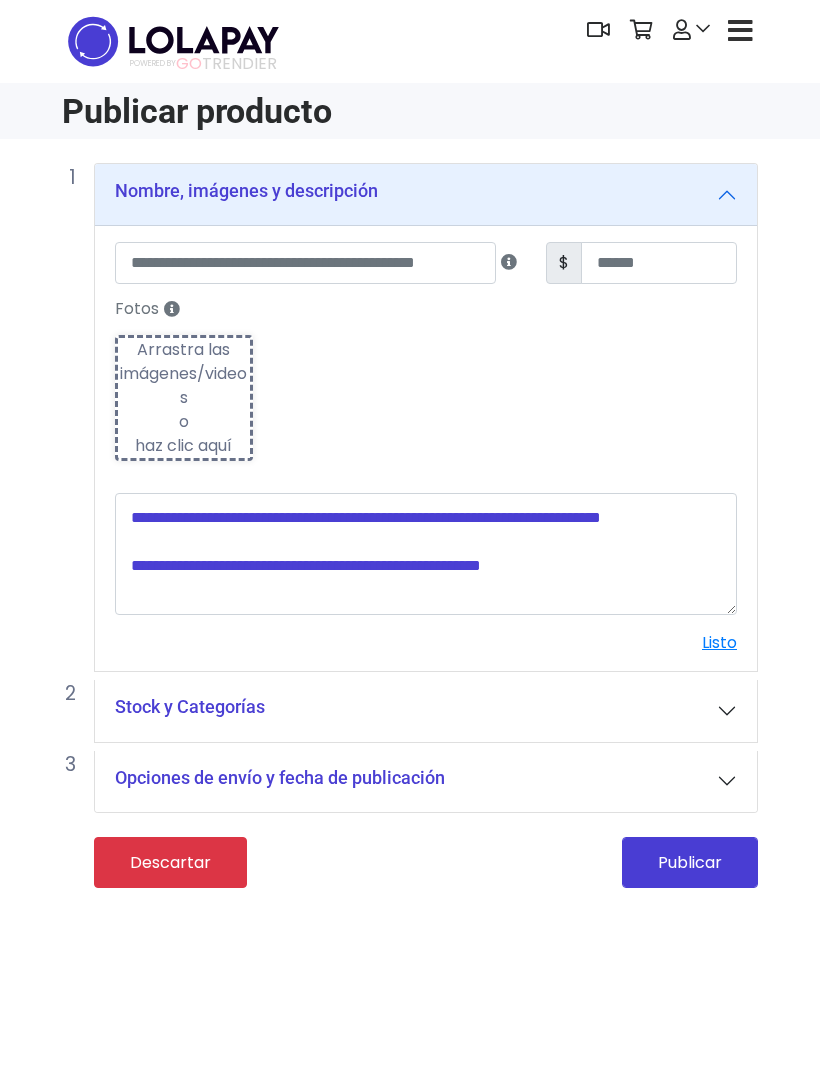 click on "Arrastra las
imágenes/videos
o
haz clic aquí" at bounding box center [184, 398] 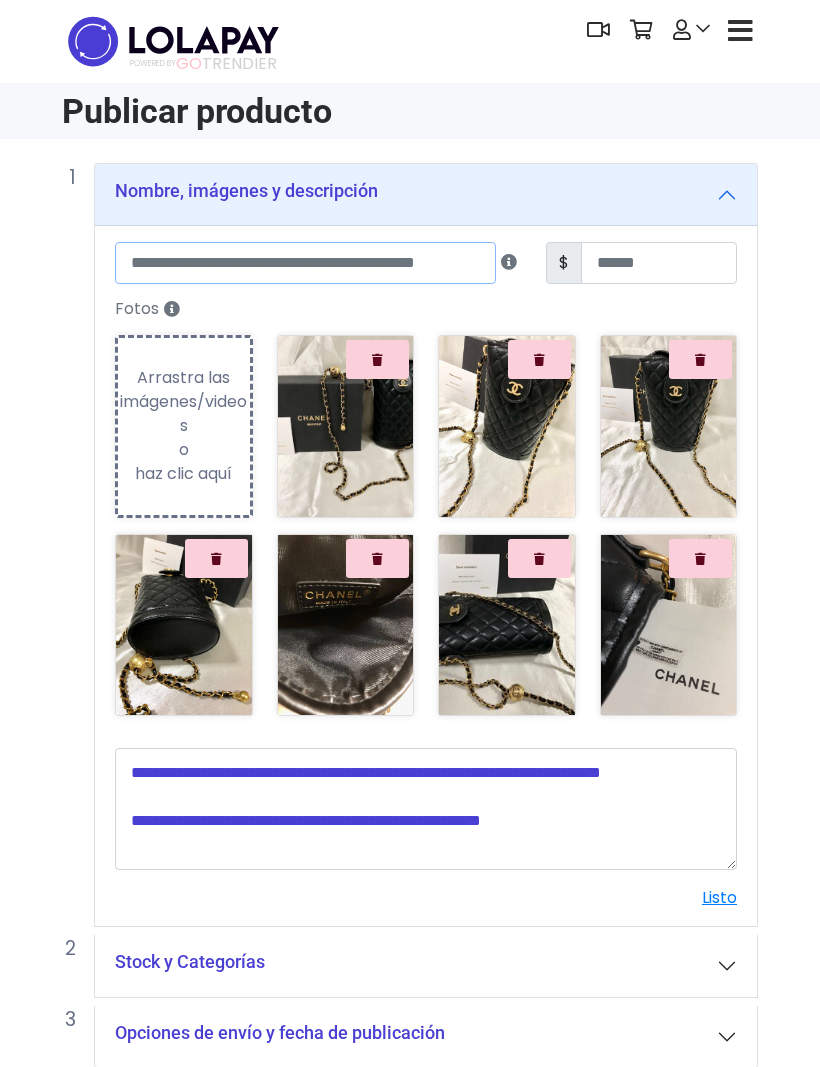 click at bounding box center [305, 263] 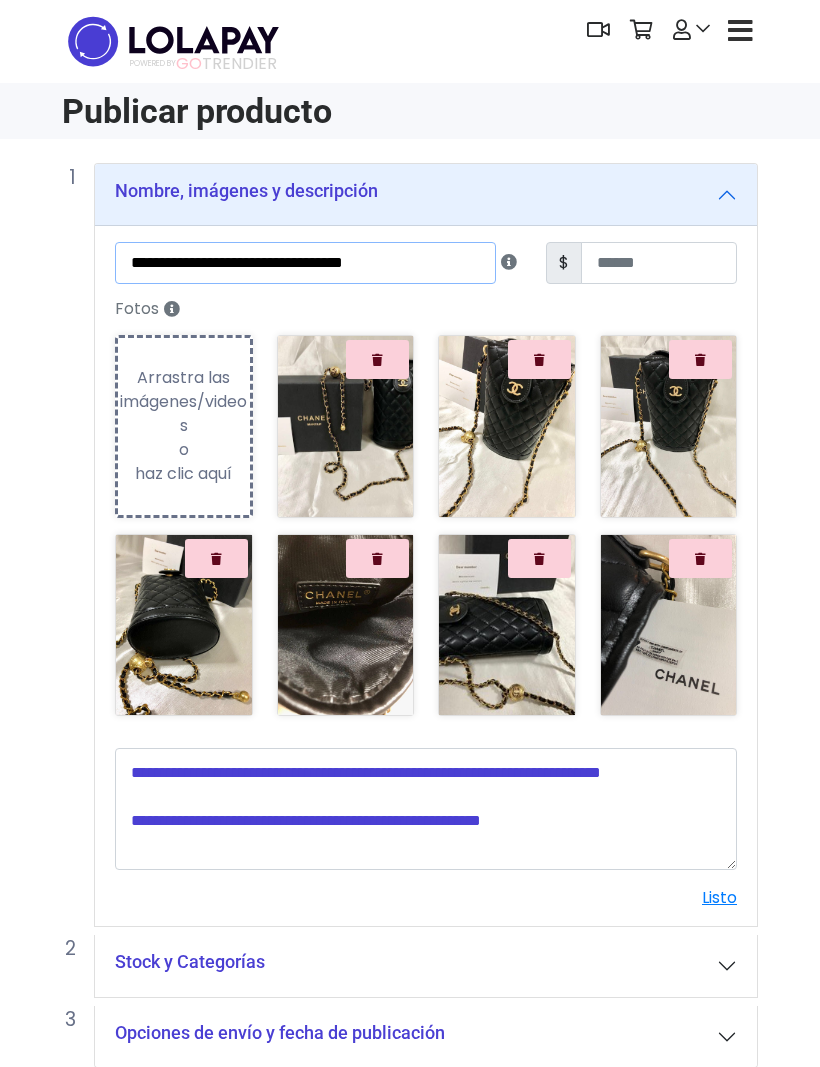 type on "**********" 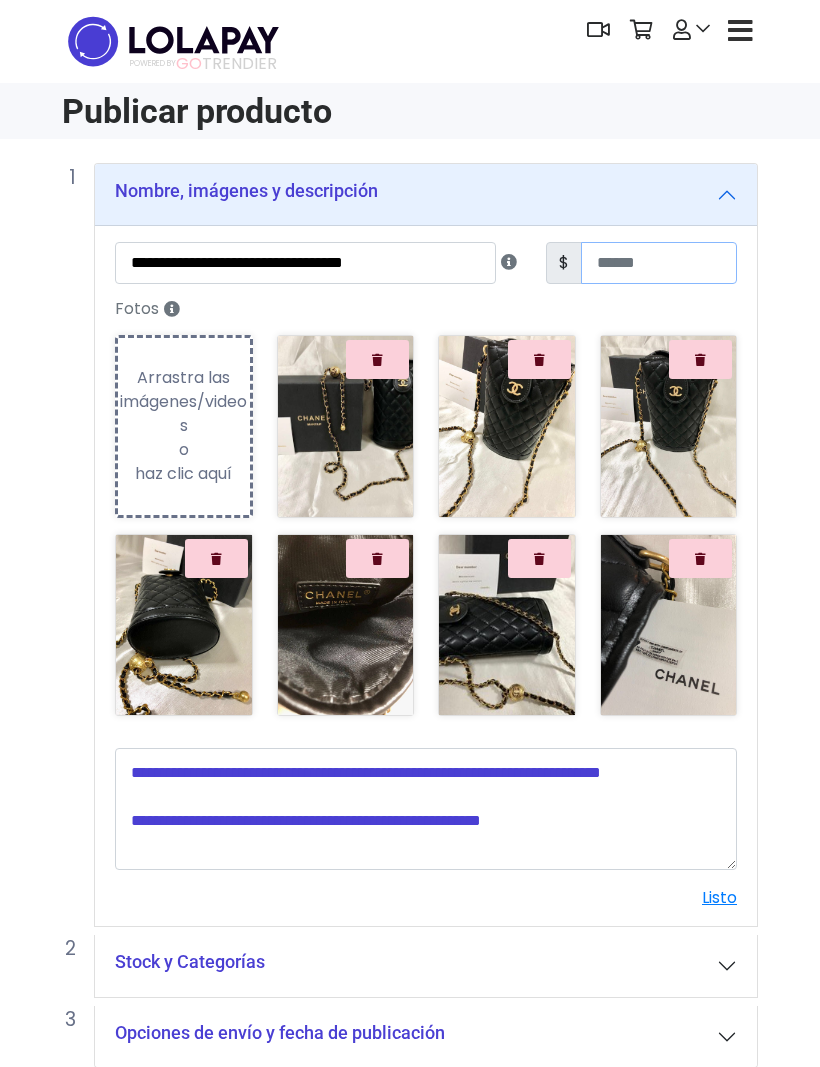 click at bounding box center (659, 263) 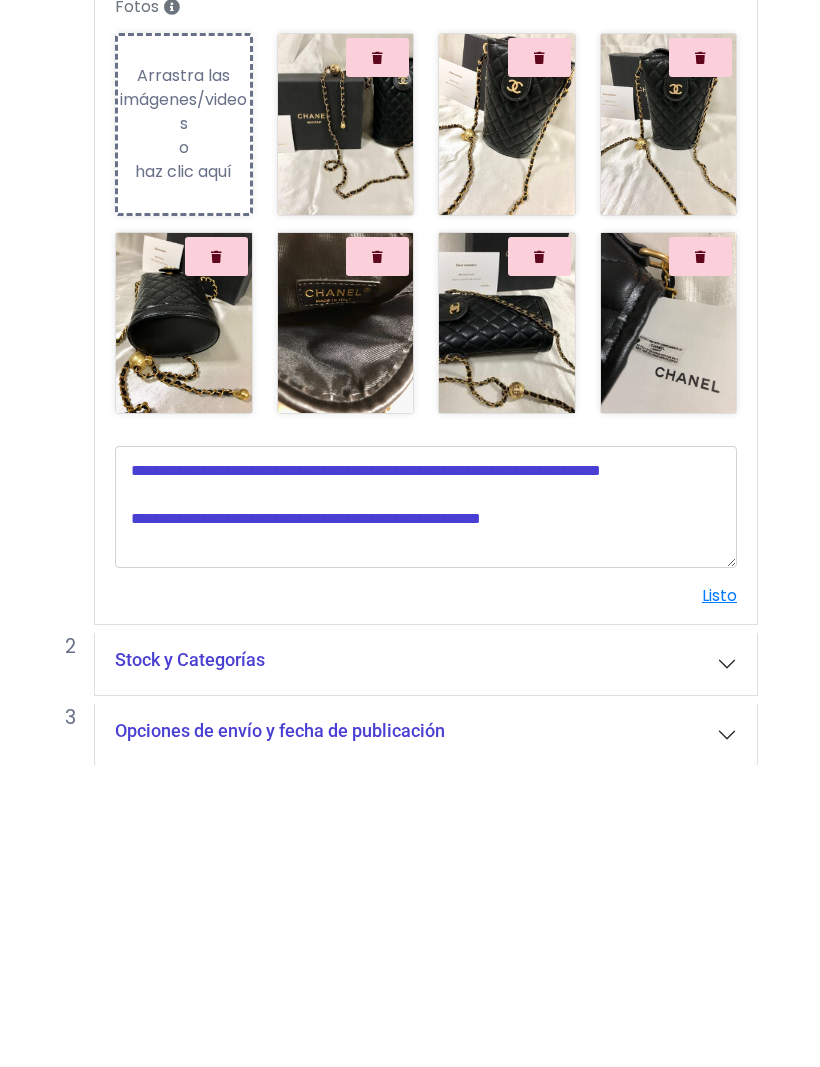 type on "****" 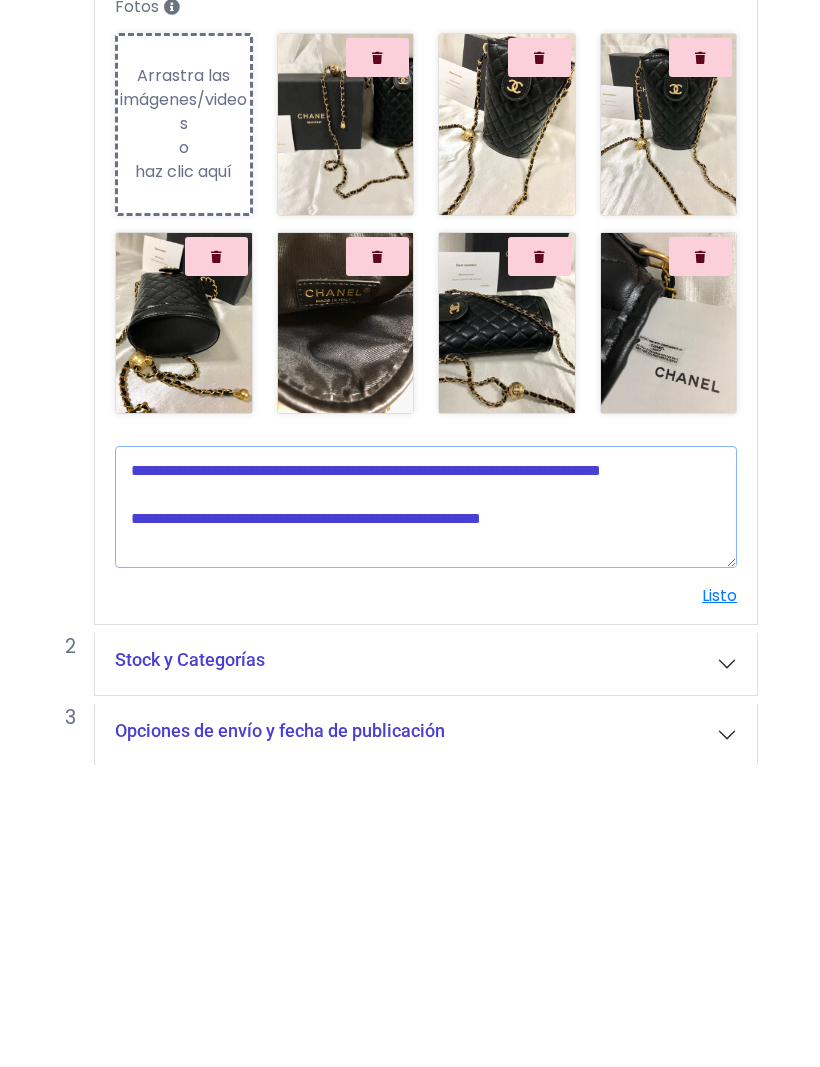 click at bounding box center (426, 809) 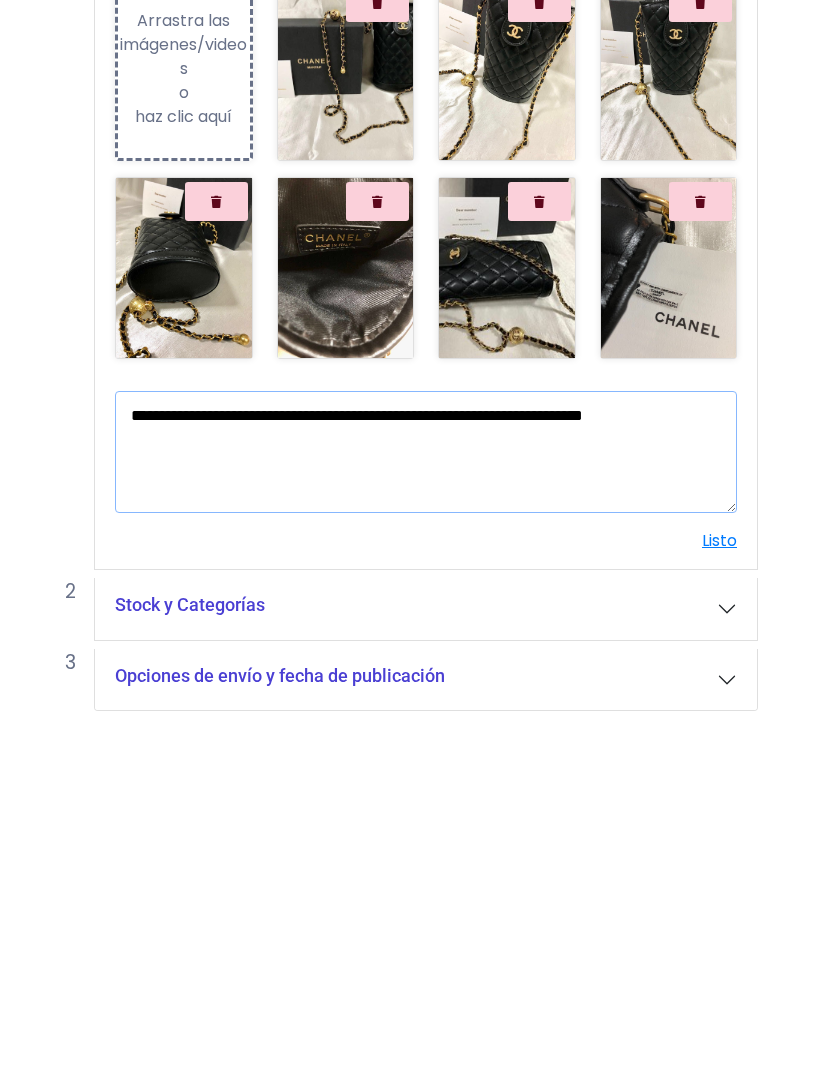 scroll, scrollTop: 93, scrollLeft: 0, axis: vertical 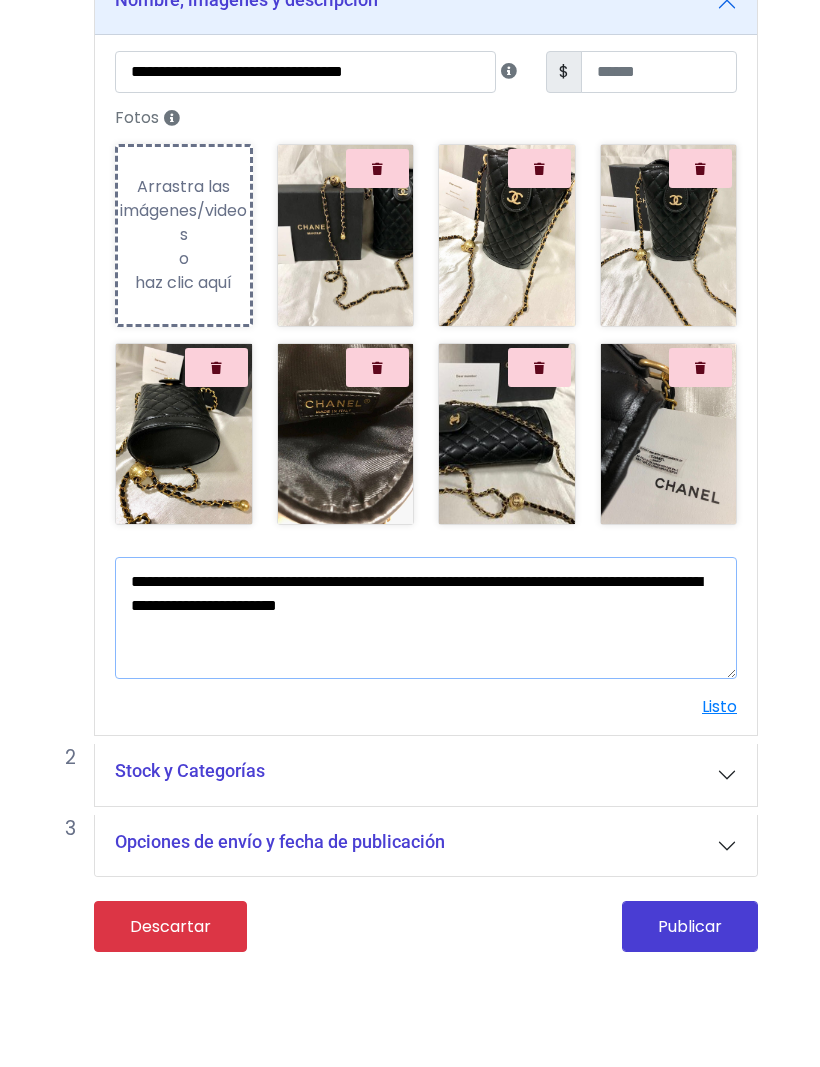 click on "**********" at bounding box center [426, 717] 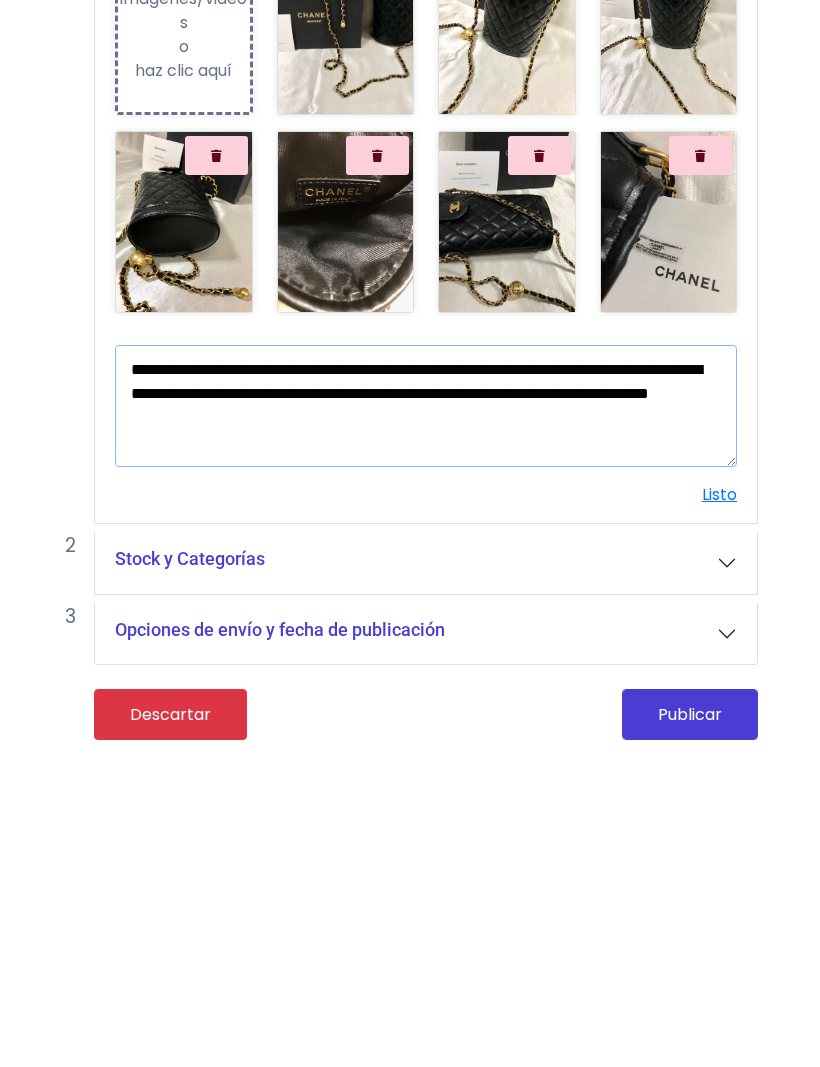 type on "**********" 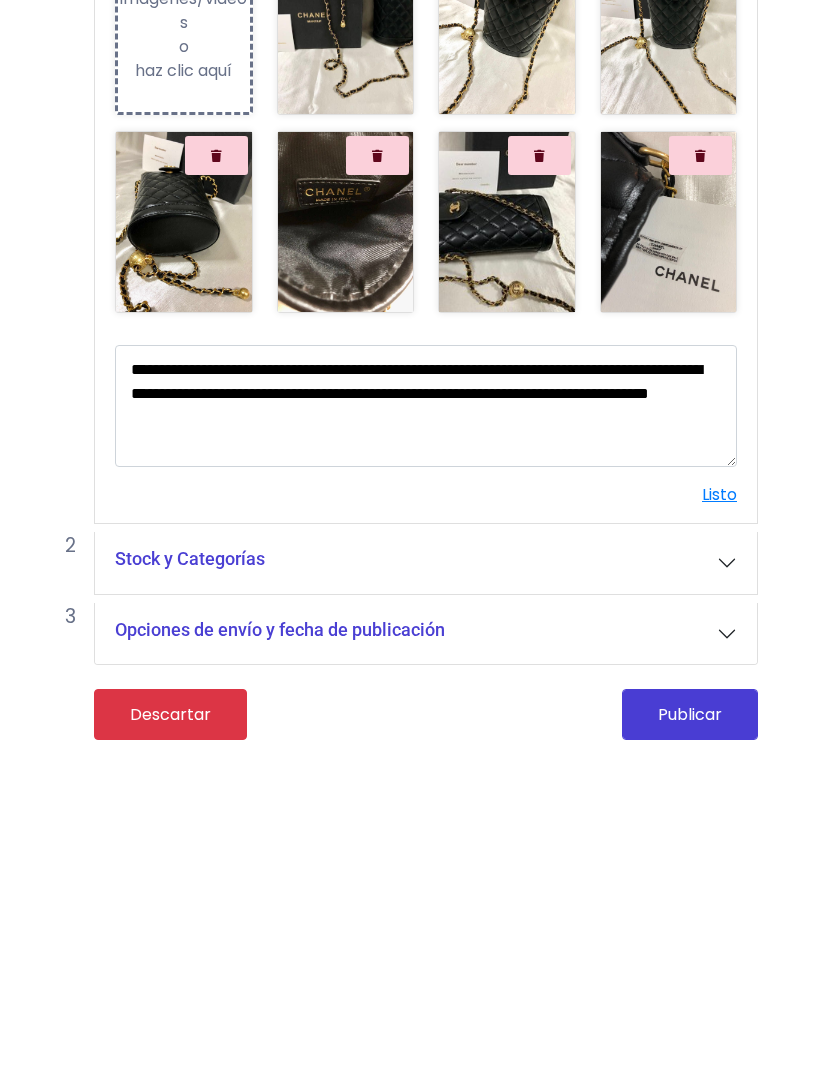click on "Stock y Categorías" at bounding box center [426, 874] 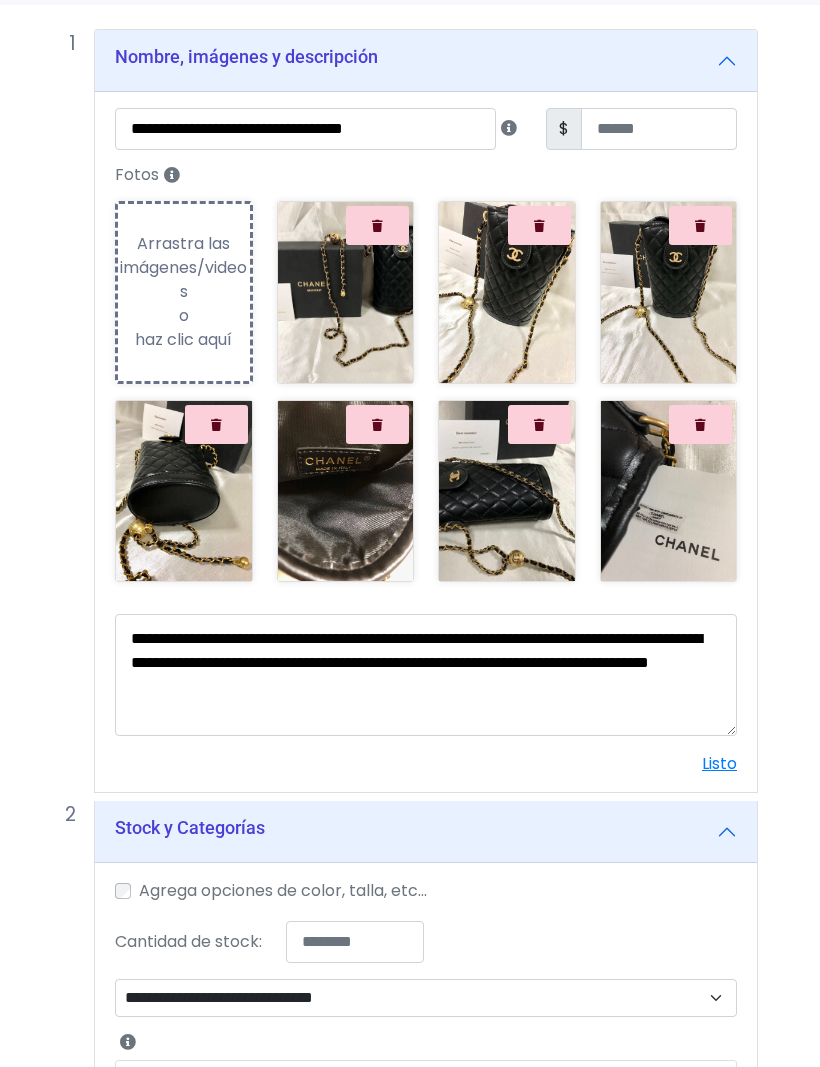scroll, scrollTop: 134, scrollLeft: 0, axis: vertical 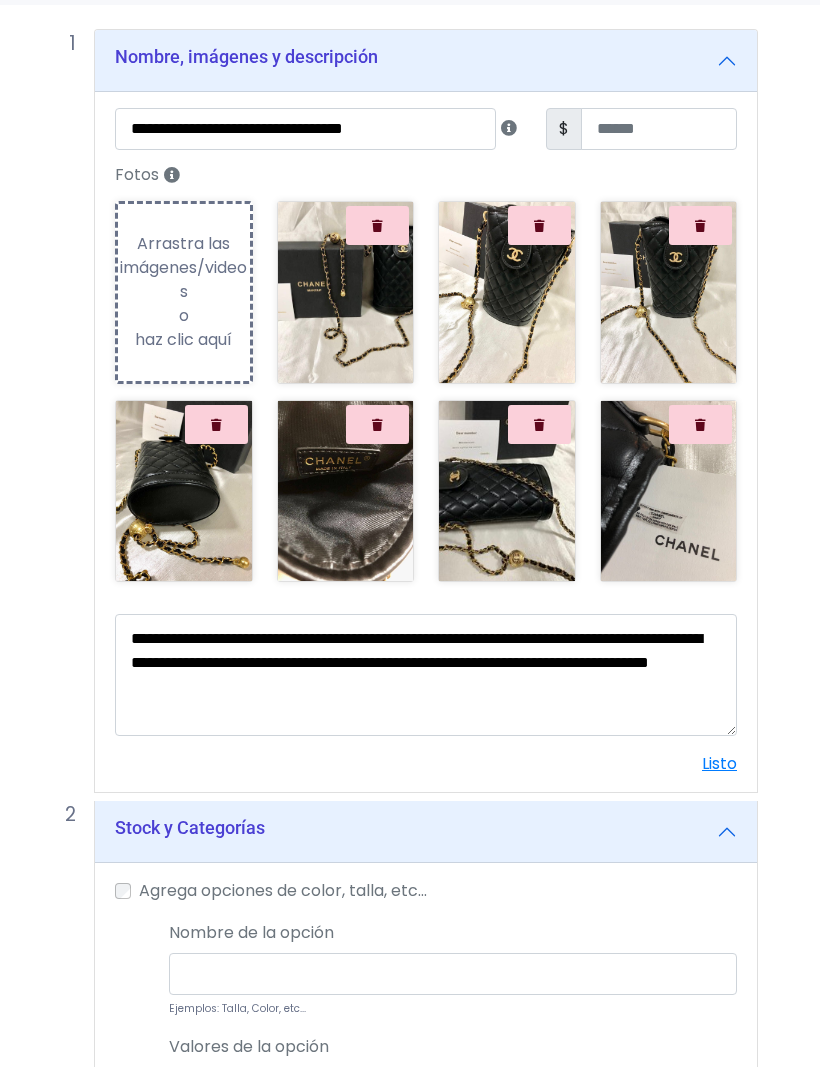 click on "Agrega opciones de color, talla, etc..." at bounding box center [283, 891] 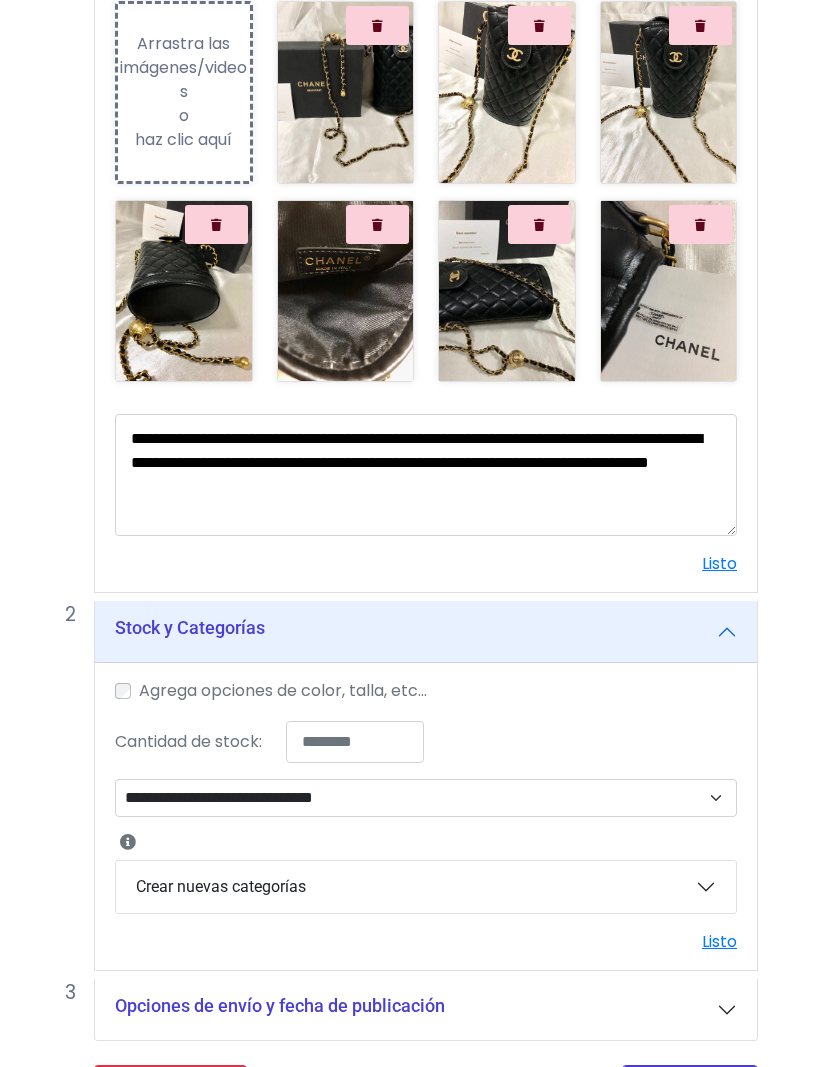 scroll, scrollTop: 334, scrollLeft: 0, axis: vertical 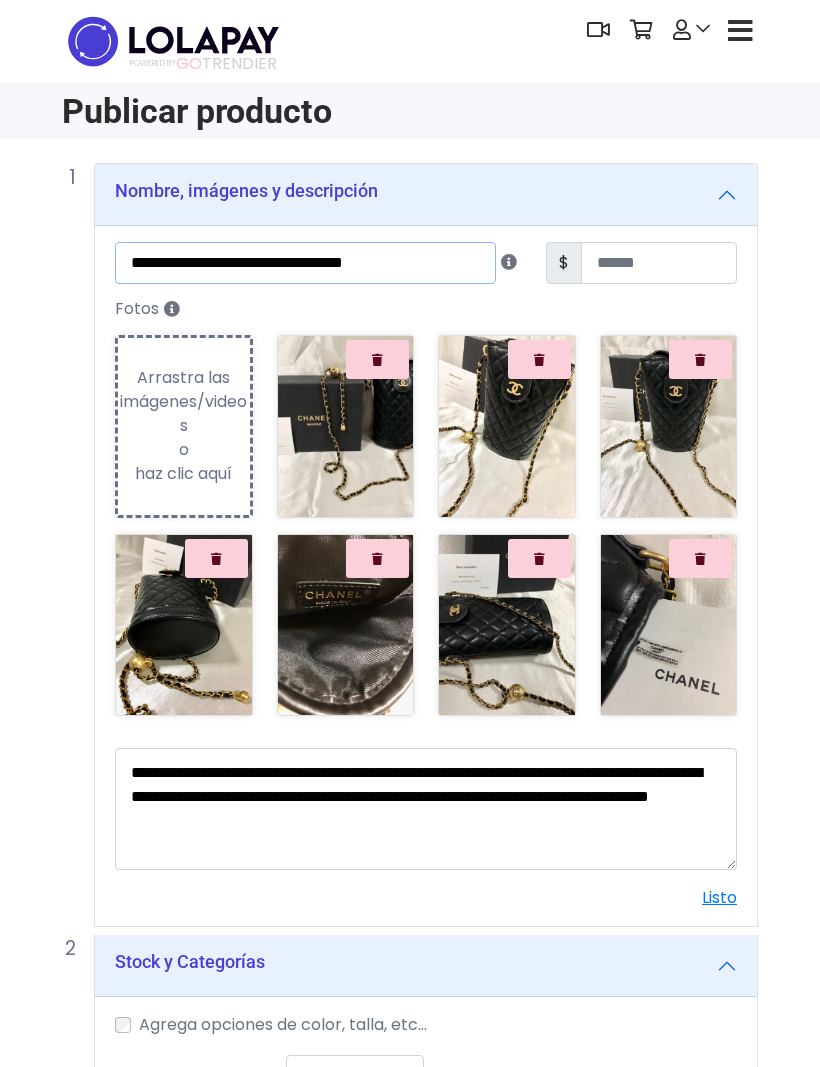 click on "**********" at bounding box center (305, 263) 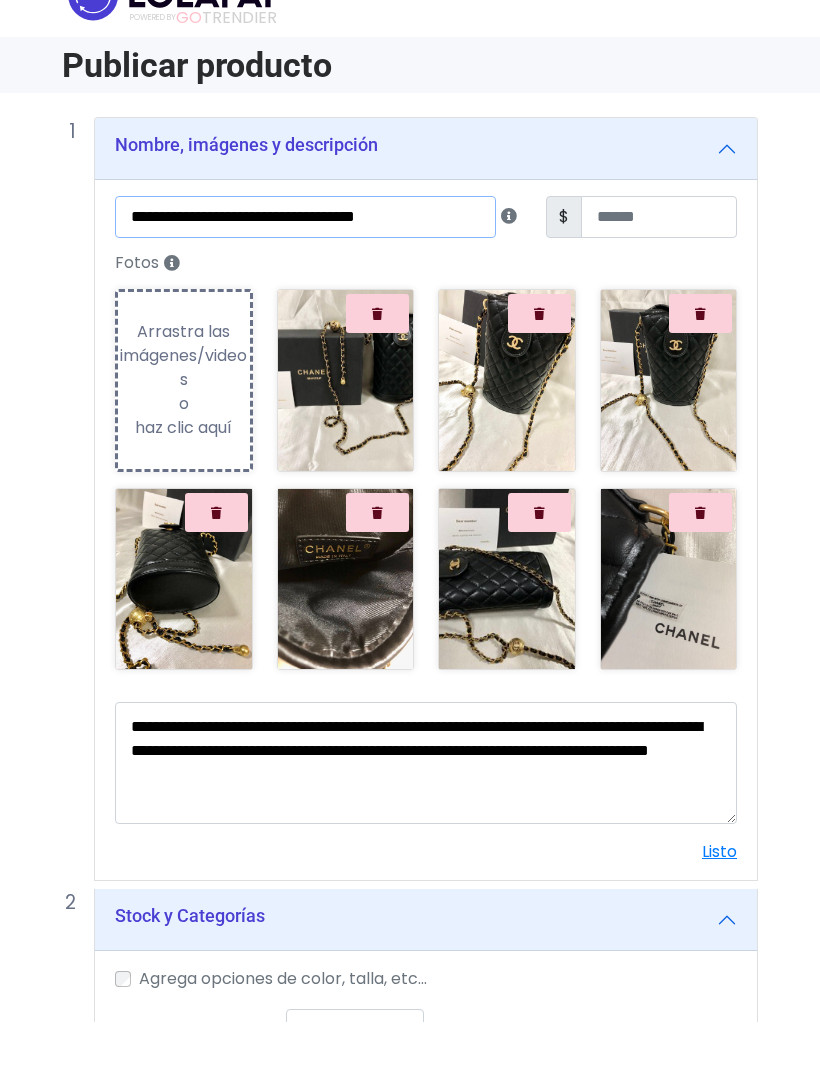 scroll, scrollTop: 45, scrollLeft: 0, axis: vertical 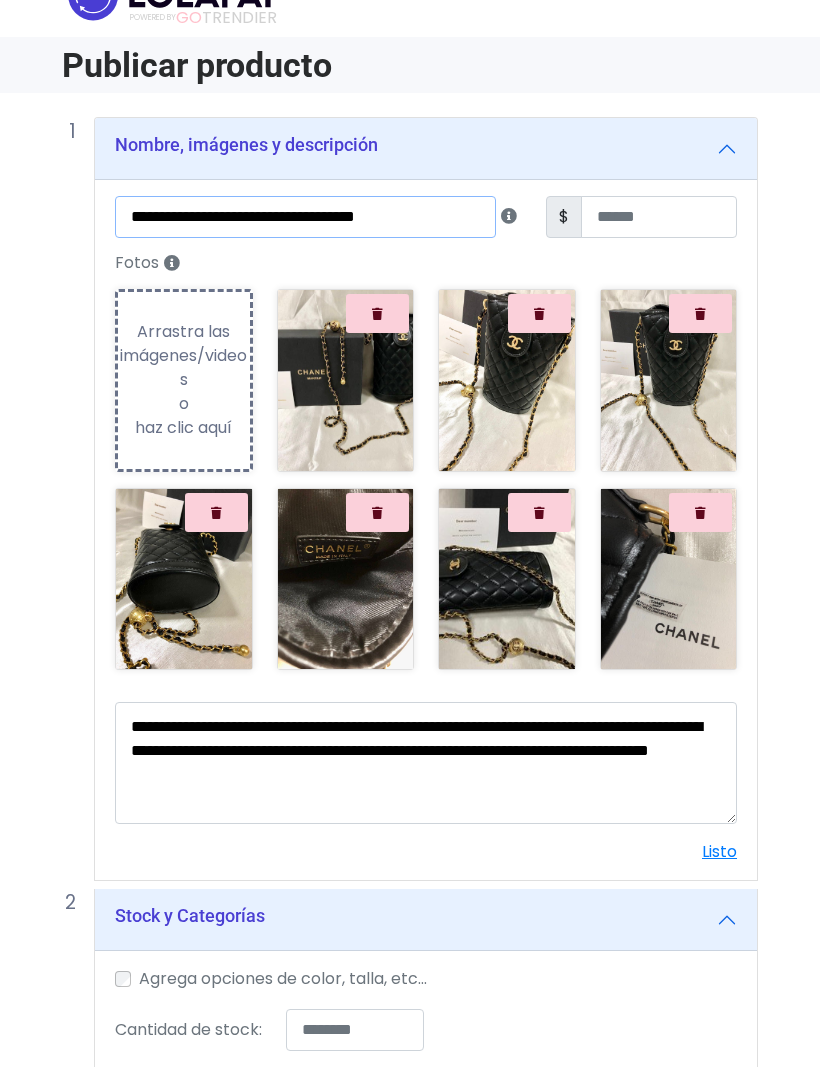 type on "**********" 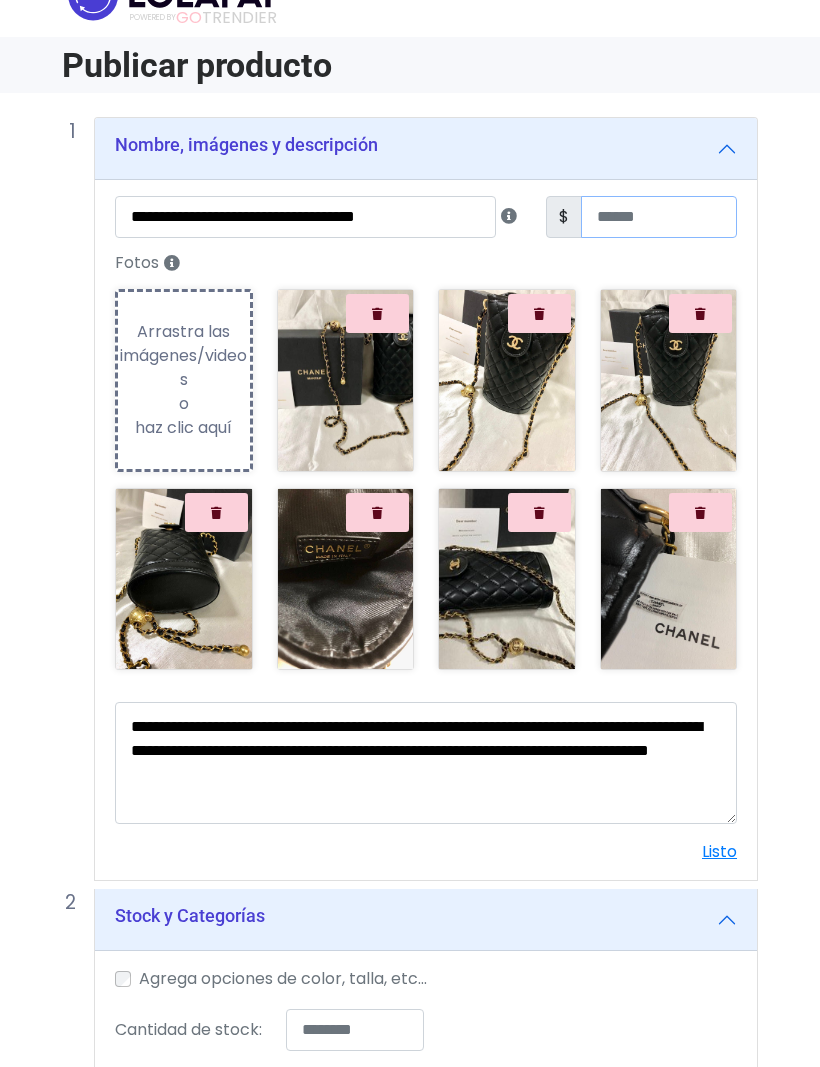 click on "****" at bounding box center (659, 218) 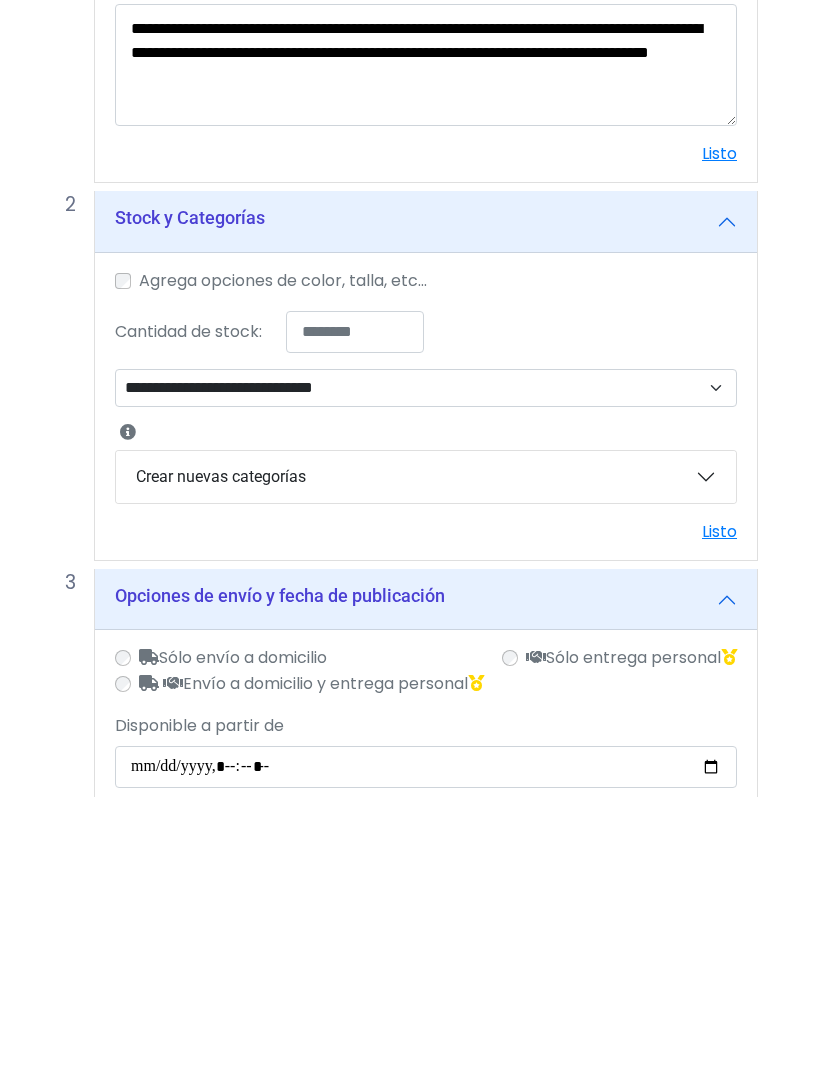scroll, scrollTop: 591, scrollLeft: 0, axis: vertical 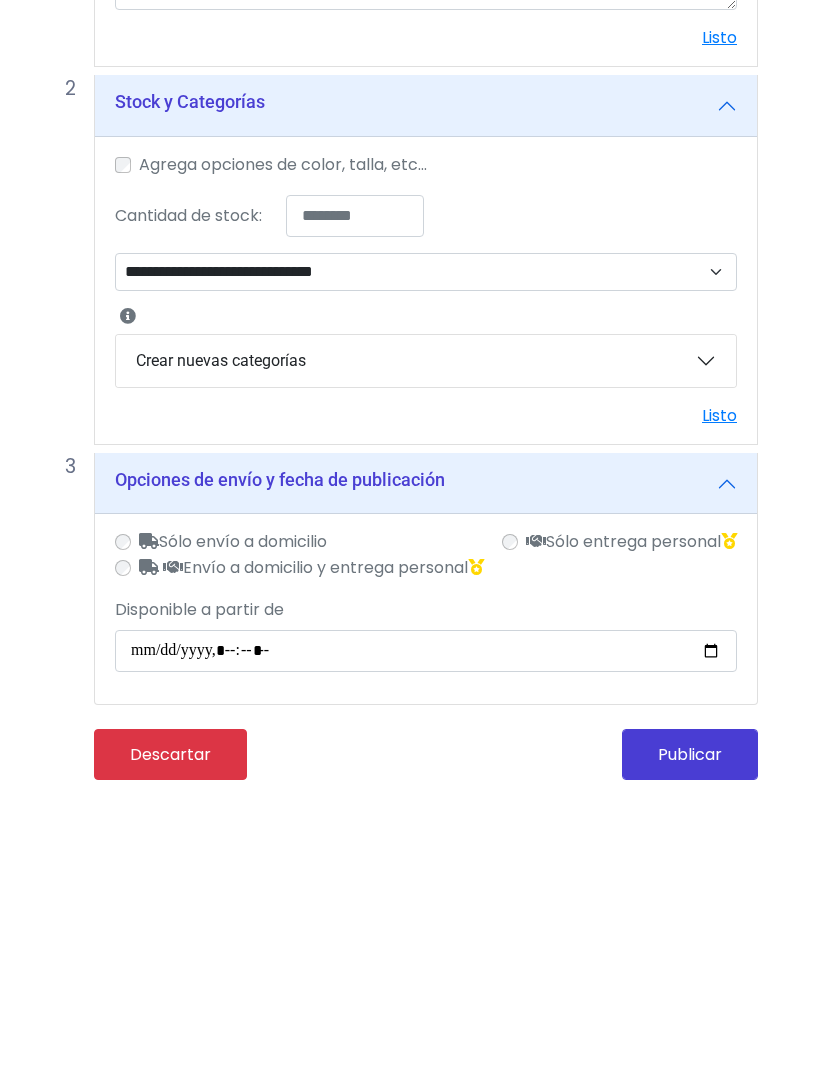 type on "****" 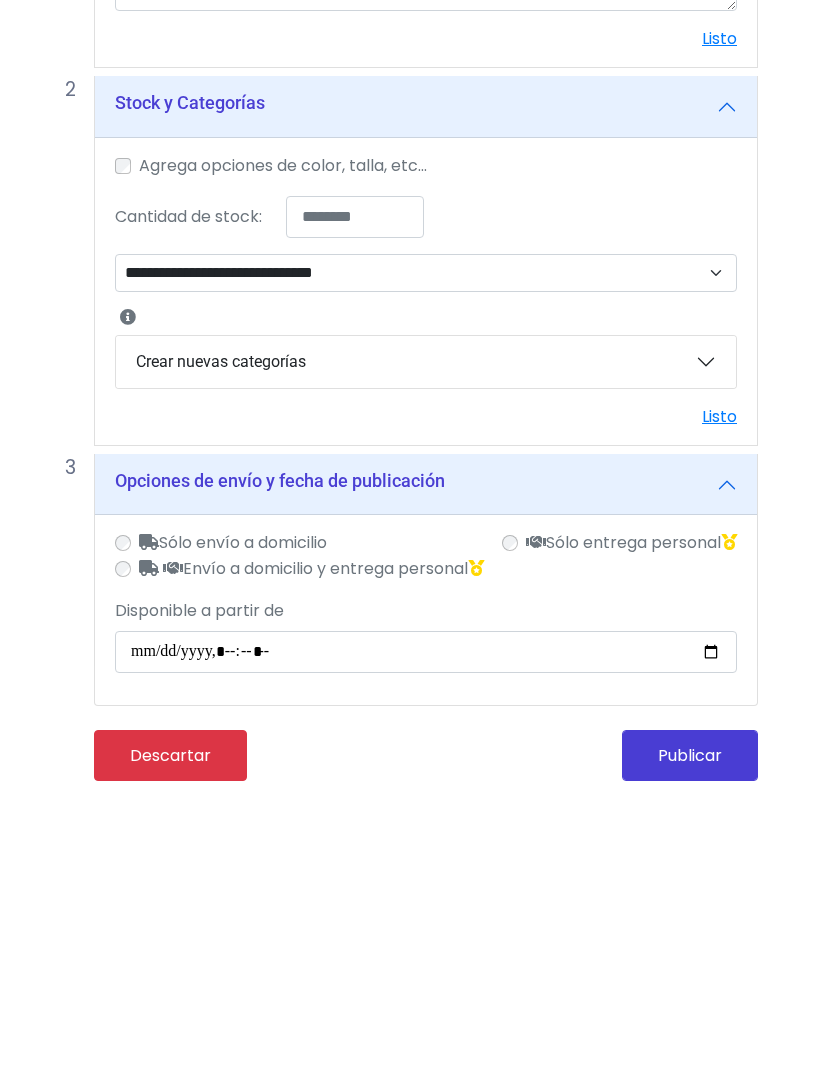 scroll, scrollTop: 525, scrollLeft: 0, axis: vertical 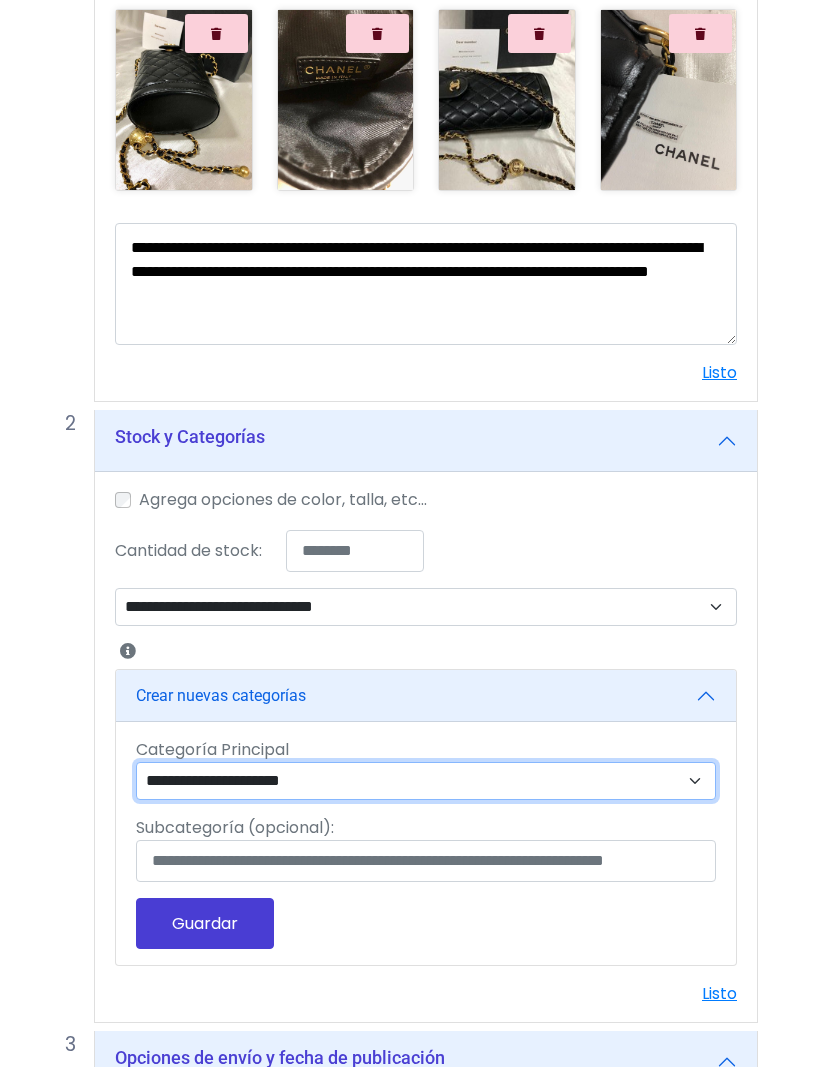 click on "**********" at bounding box center (426, 781) 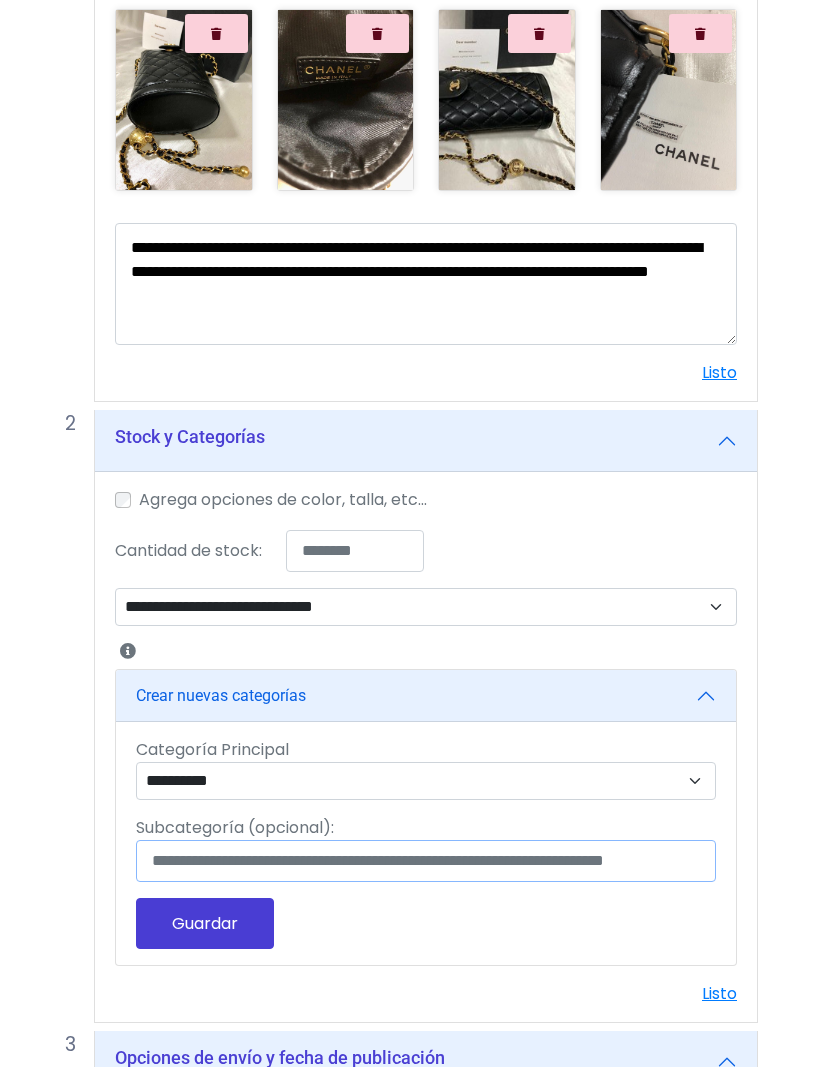 click on "Subcategoría (opcional):" at bounding box center (426, 861) 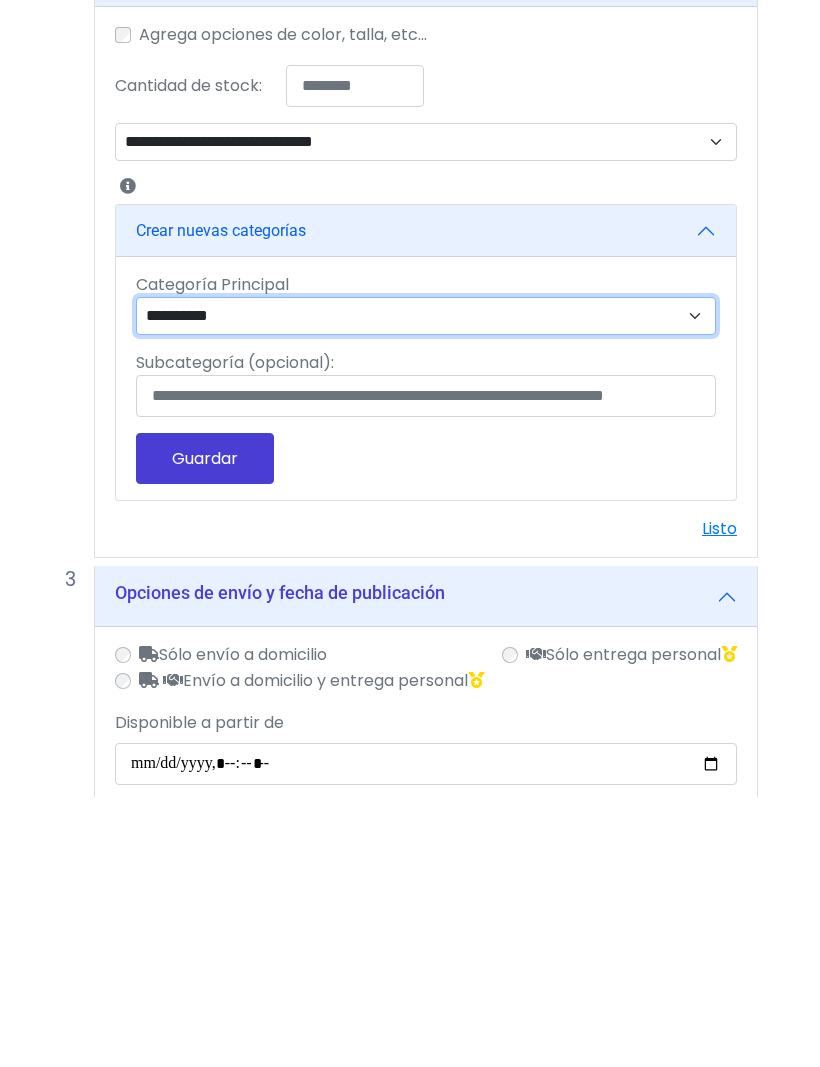 click on "**********" at bounding box center [426, 587] 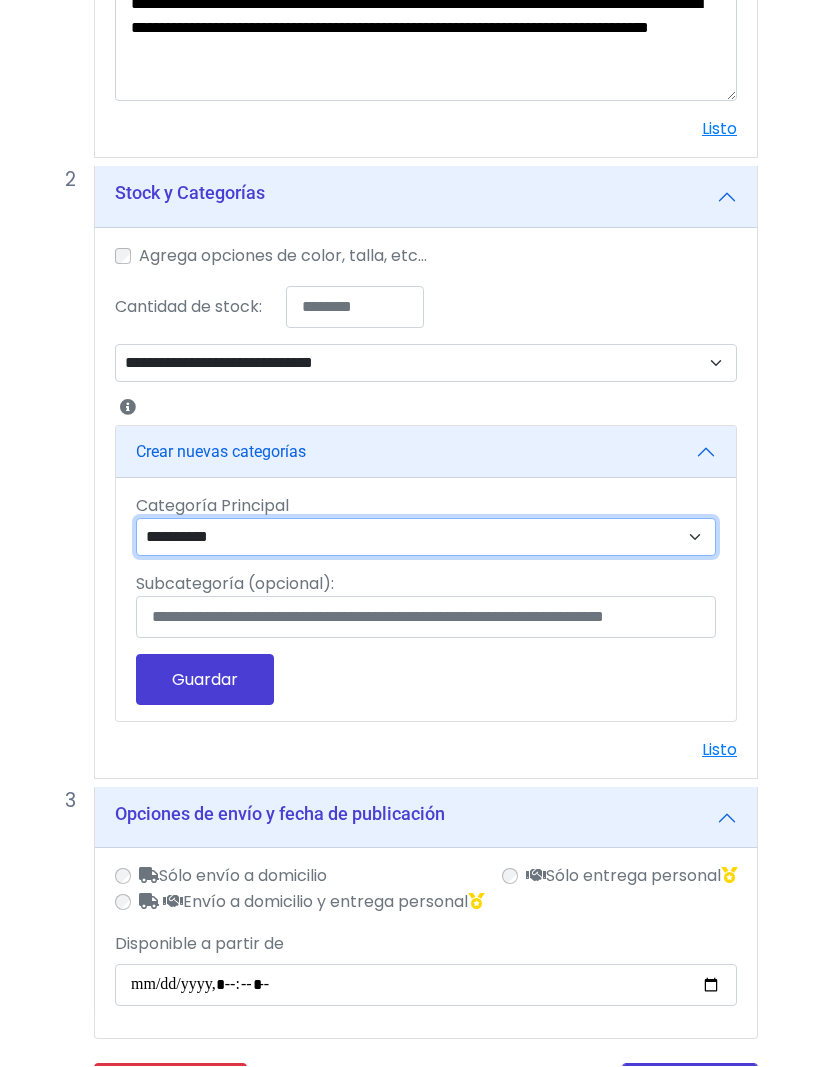 select on "***" 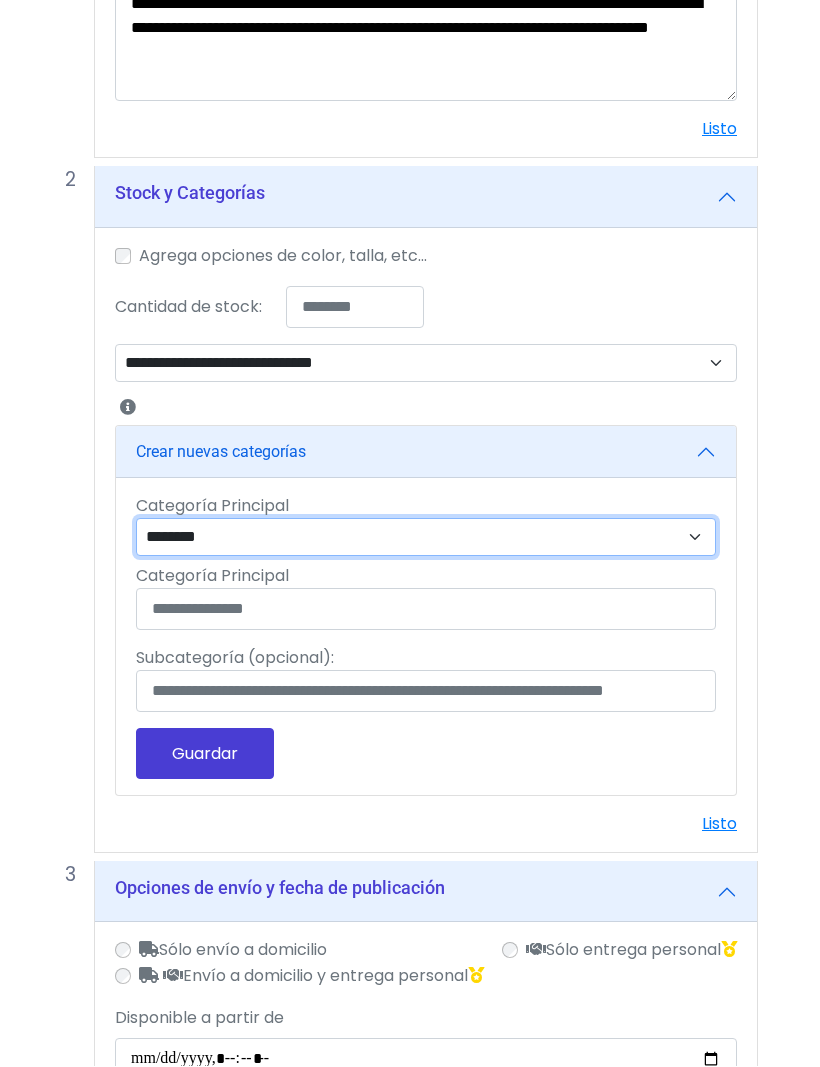 scroll, scrollTop: 769, scrollLeft: 0, axis: vertical 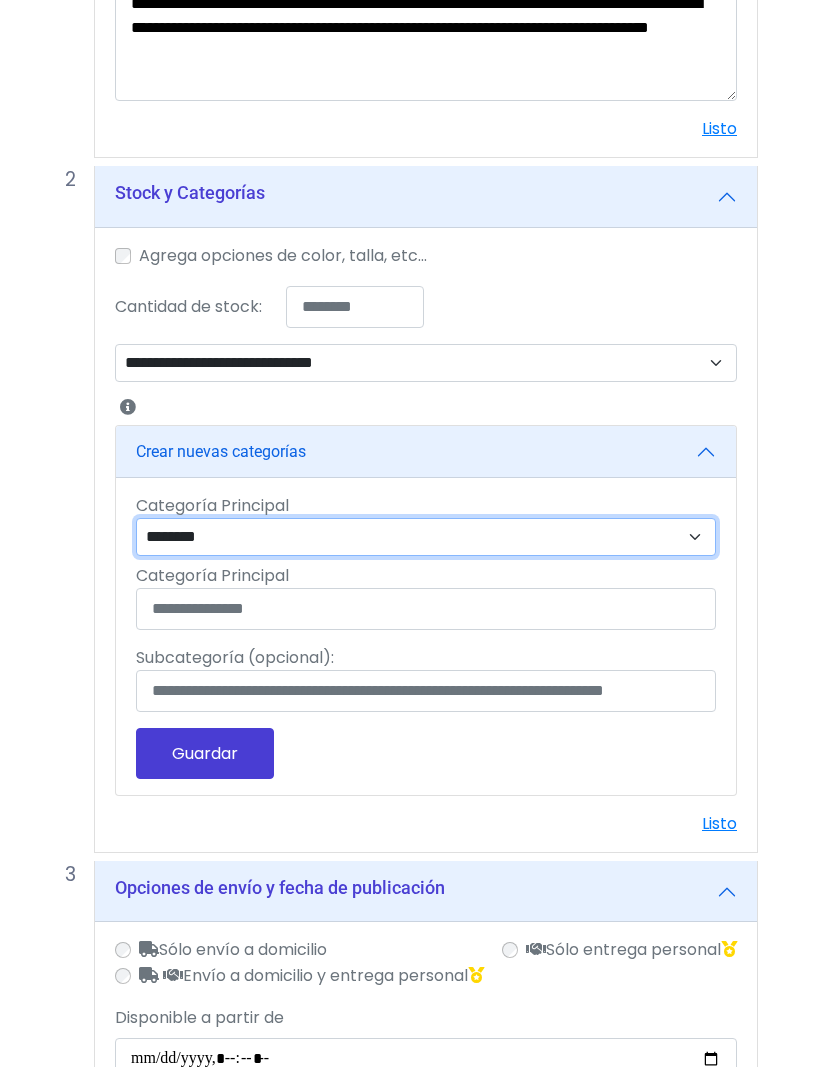 click on "**********" at bounding box center (426, 537) 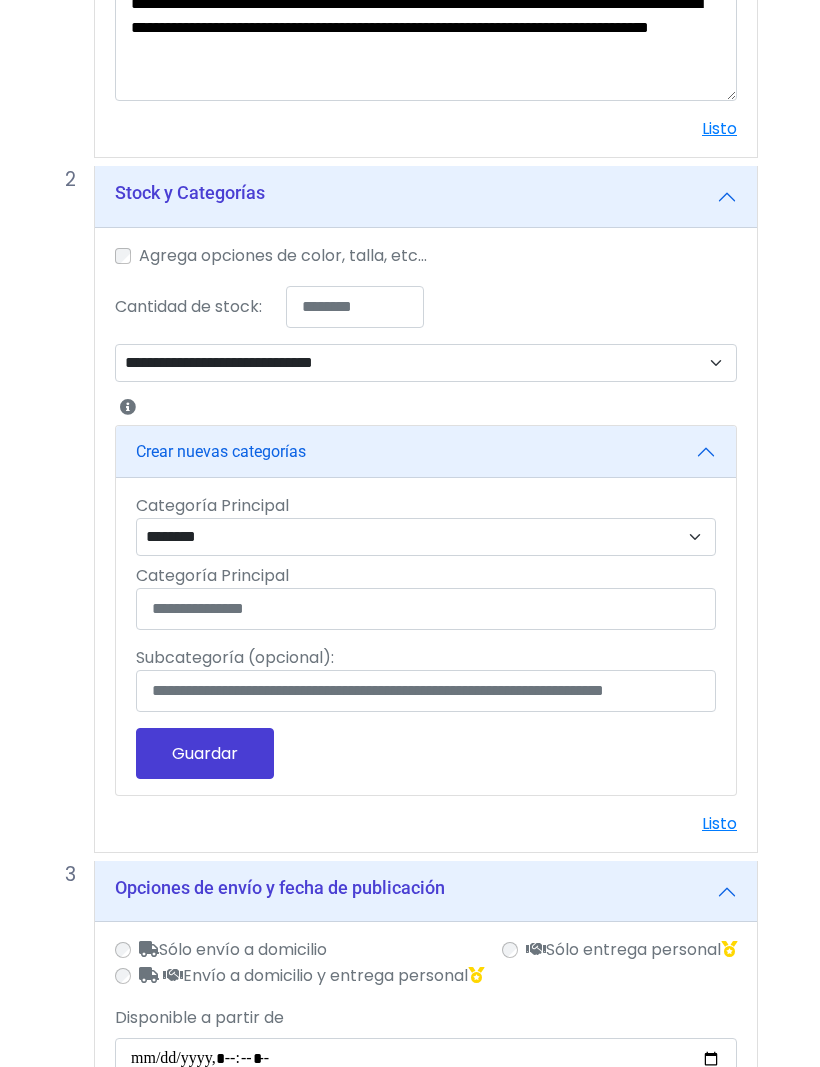 click on "Crear nuevas categorías" at bounding box center (426, 452) 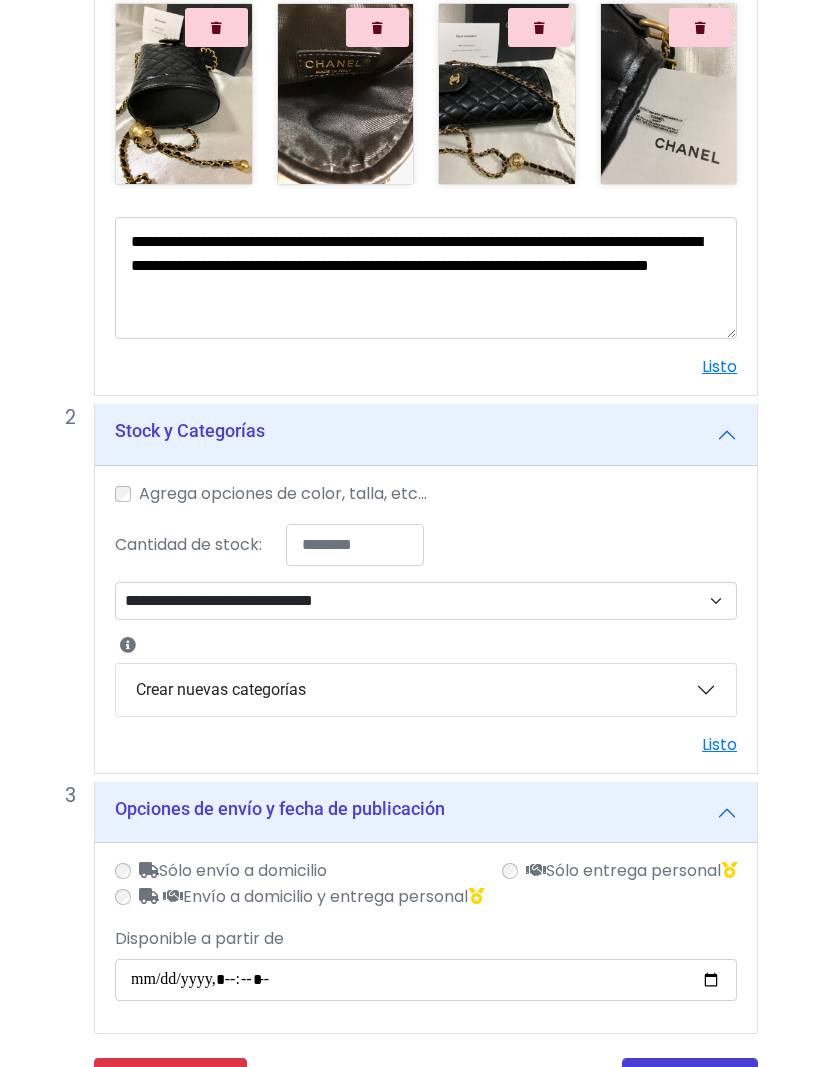 scroll, scrollTop: 524, scrollLeft: 0, axis: vertical 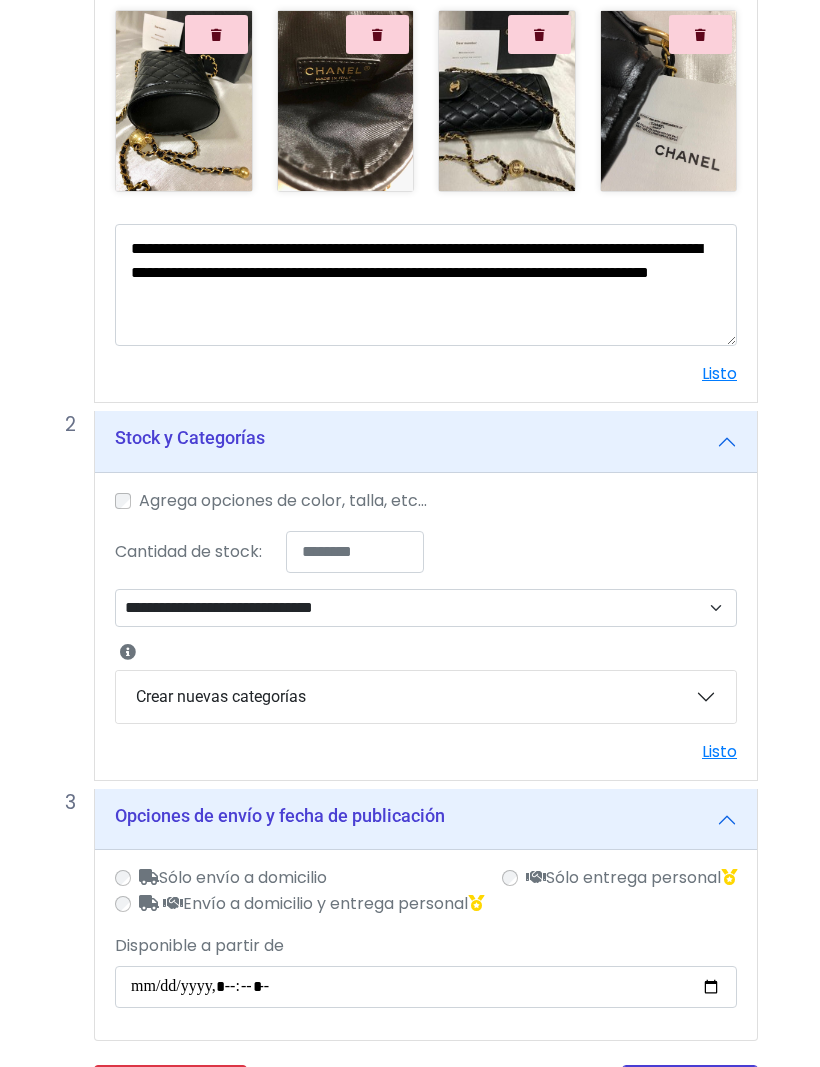 click on "Publicar" at bounding box center [690, 1090] 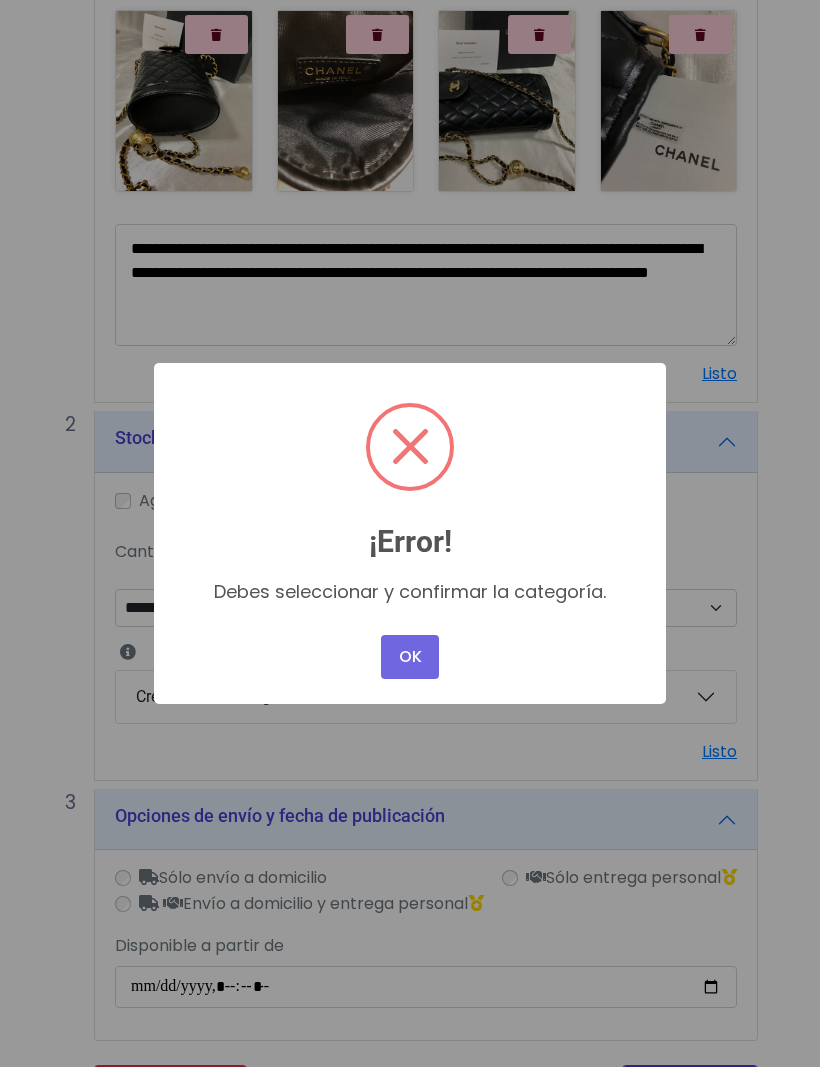 click on "OK" at bounding box center [410, 657] 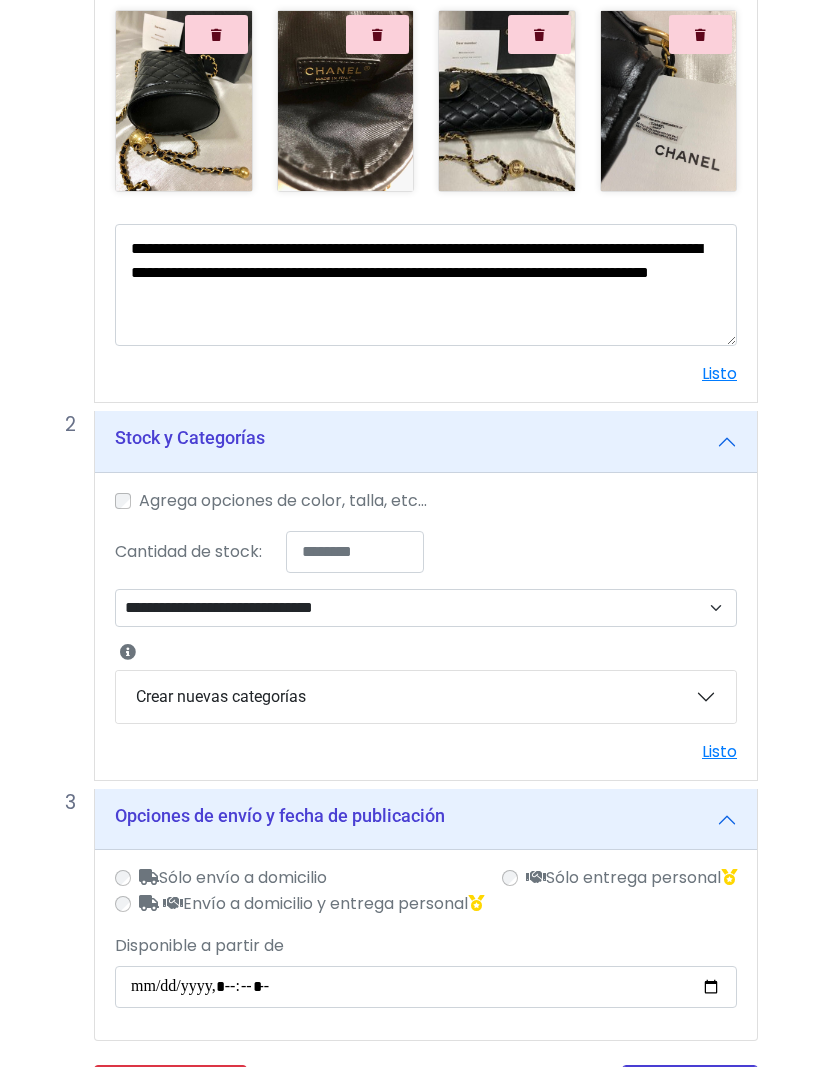 click on "Crear nuevas categorías" at bounding box center [426, 697] 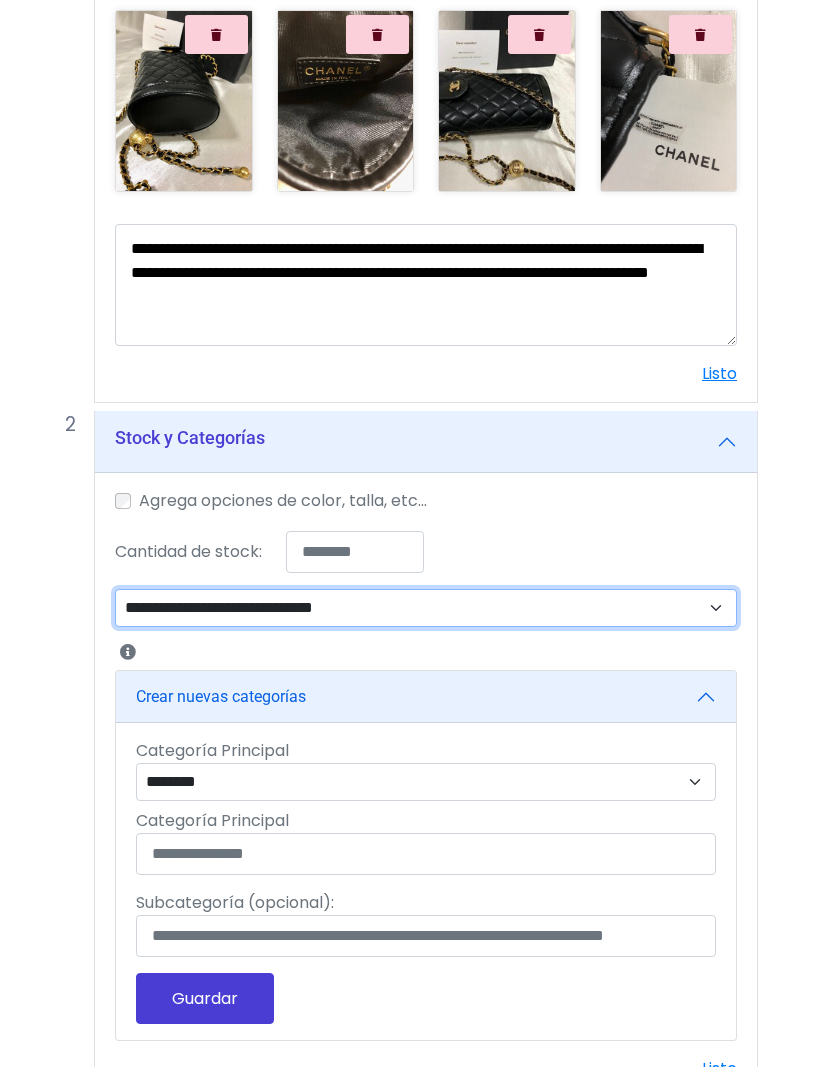 click on "**********" at bounding box center (426, 608) 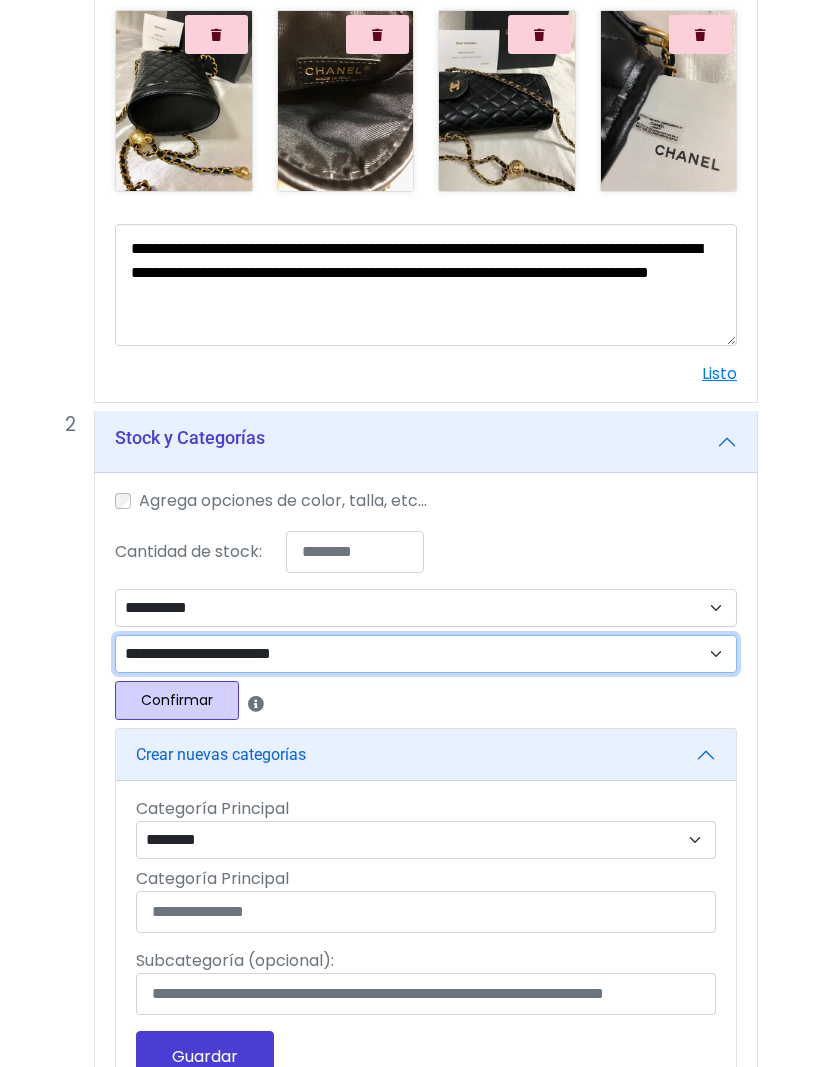 click on "**********" at bounding box center (426, 654) 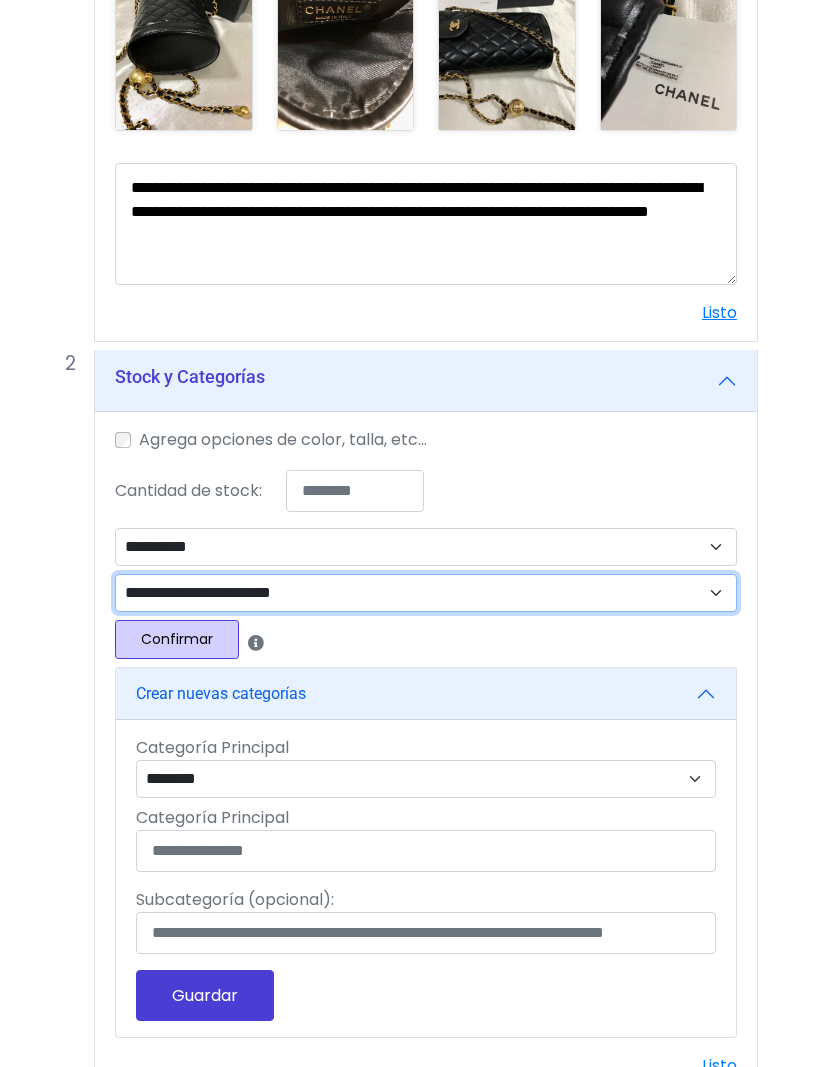 scroll, scrollTop: 584, scrollLeft: 0, axis: vertical 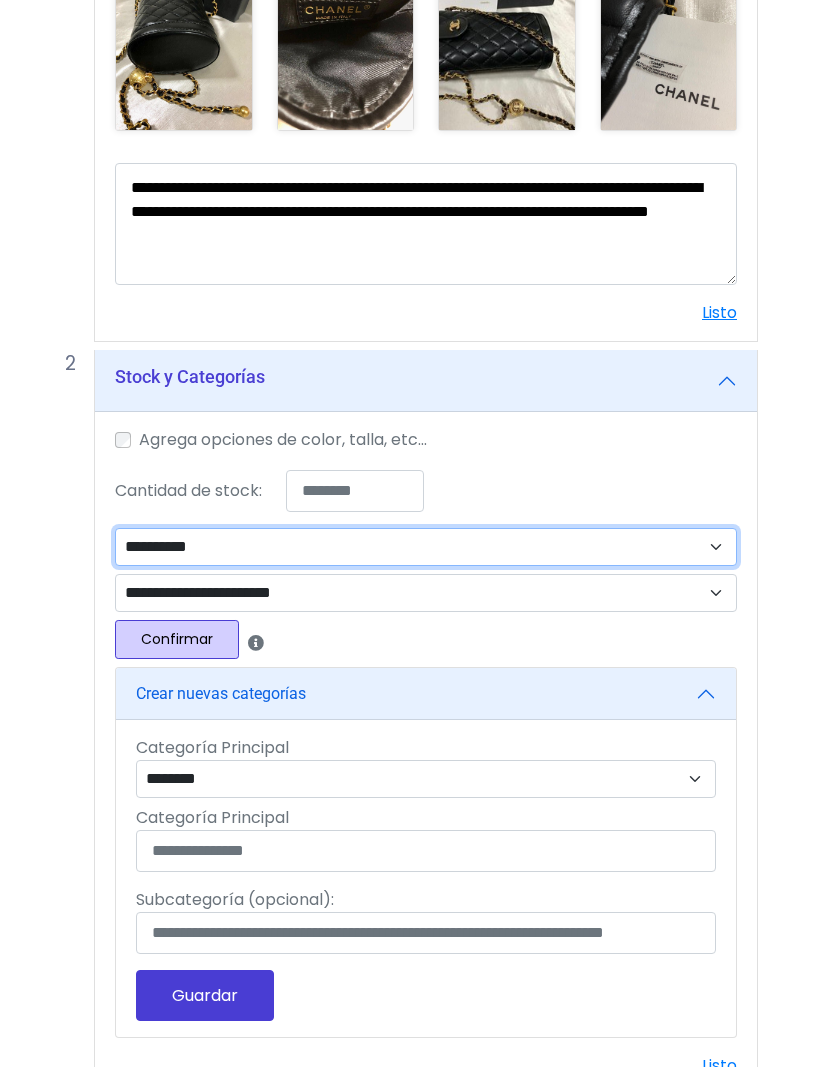 click on "**********" at bounding box center [426, 548] 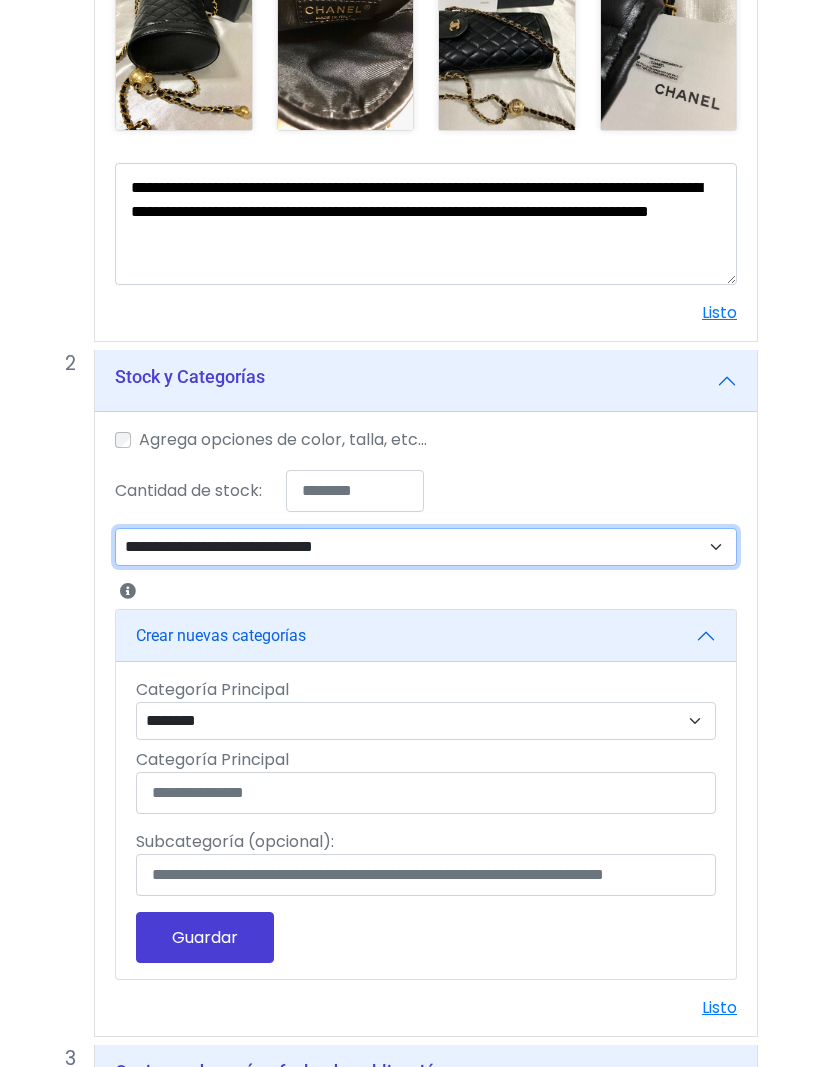 click on "**********" at bounding box center (426, 547) 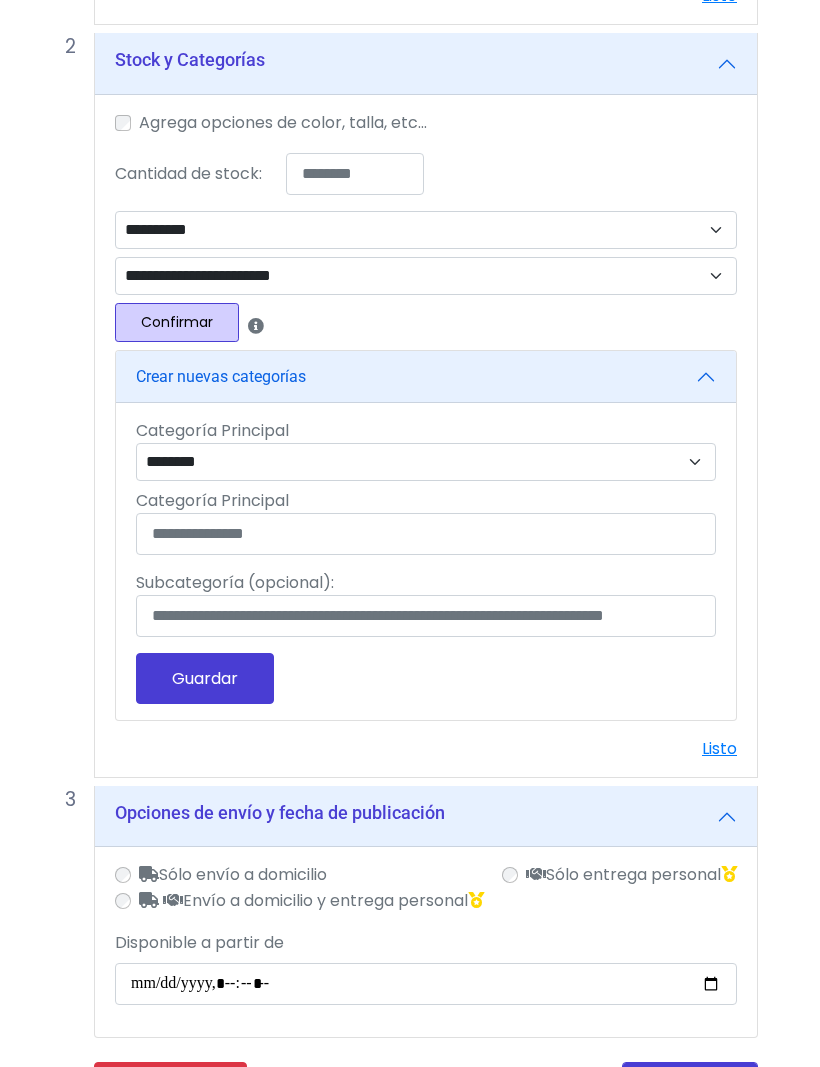 click on "Publicar" at bounding box center [690, 1087] 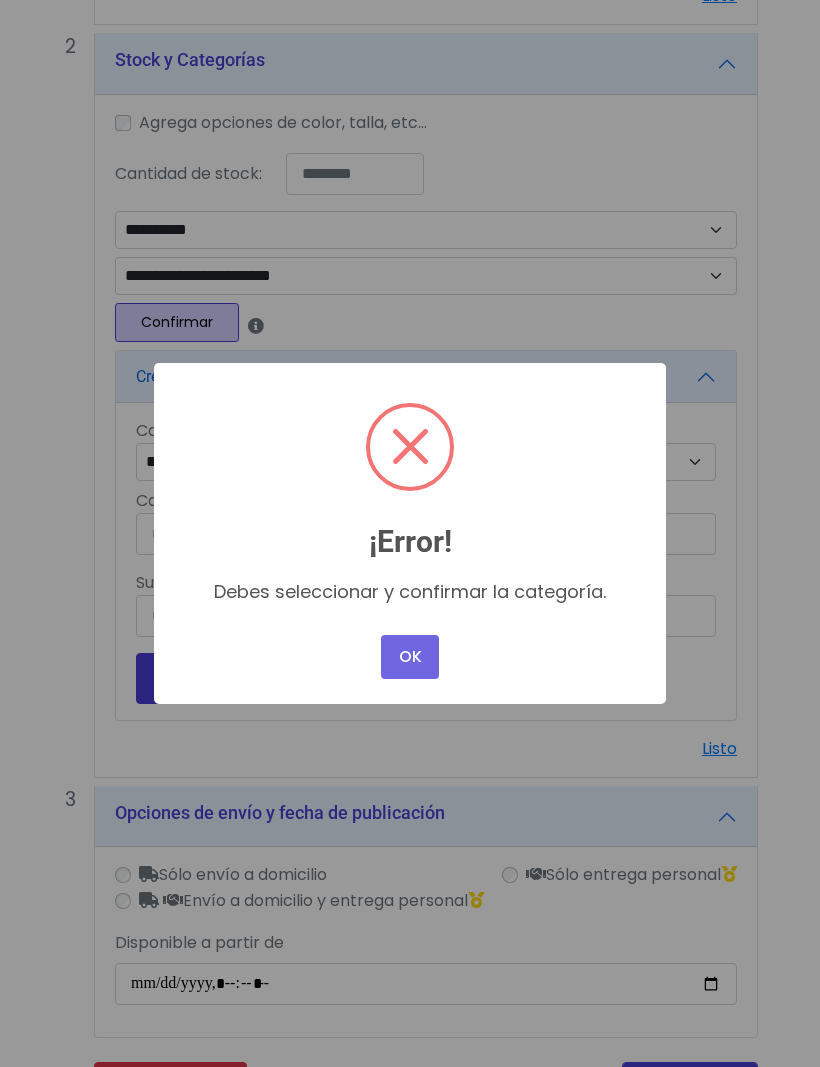 click on "OK" at bounding box center [410, 657] 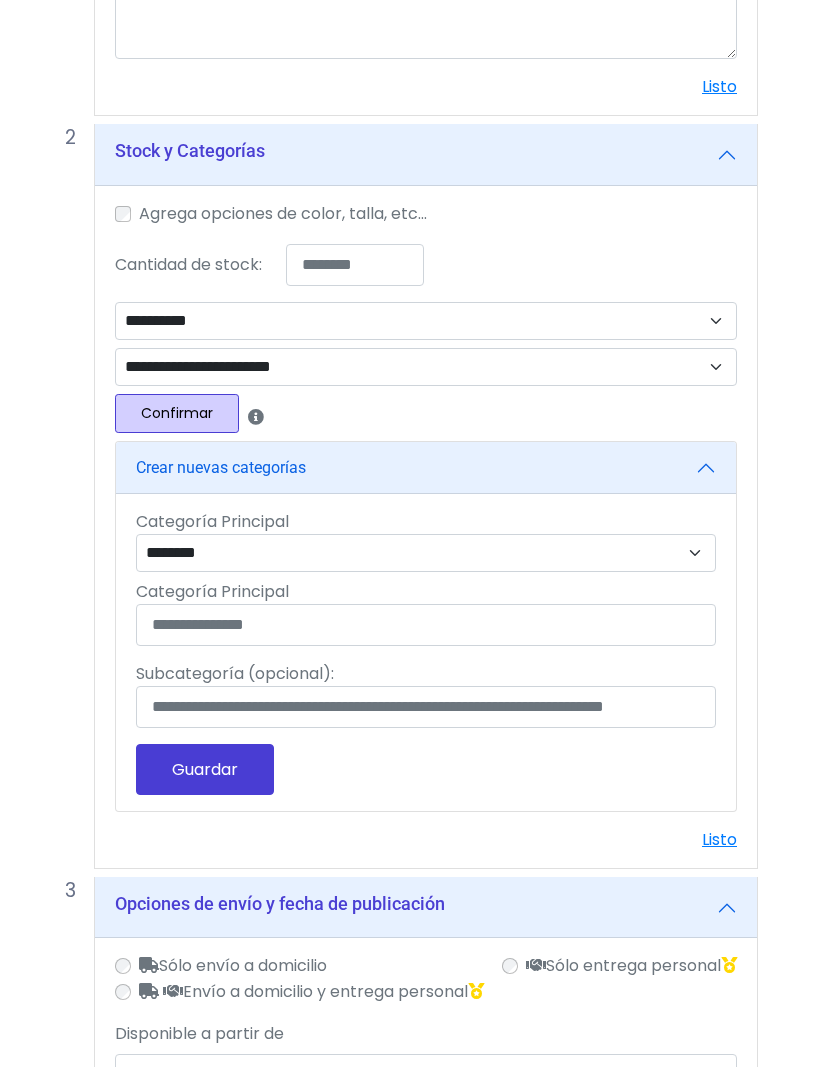 scroll, scrollTop: 809, scrollLeft: 0, axis: vertical 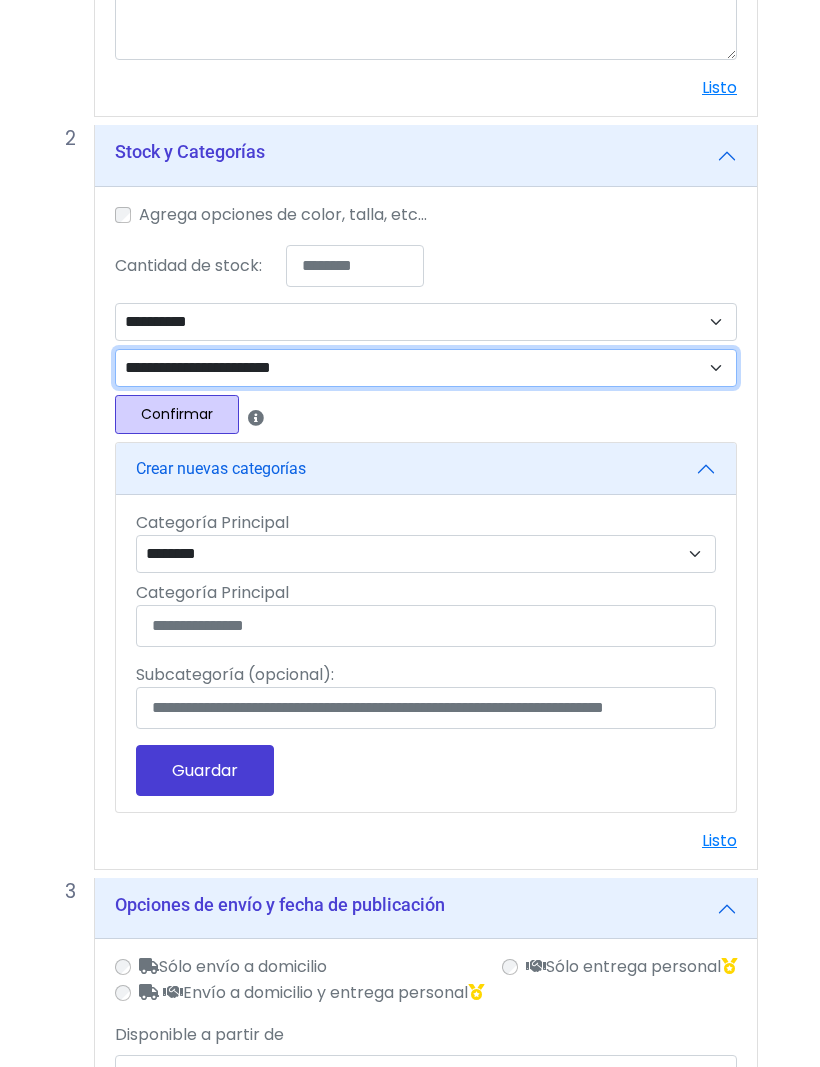 click on "**********" at bounding box center [426, 369] 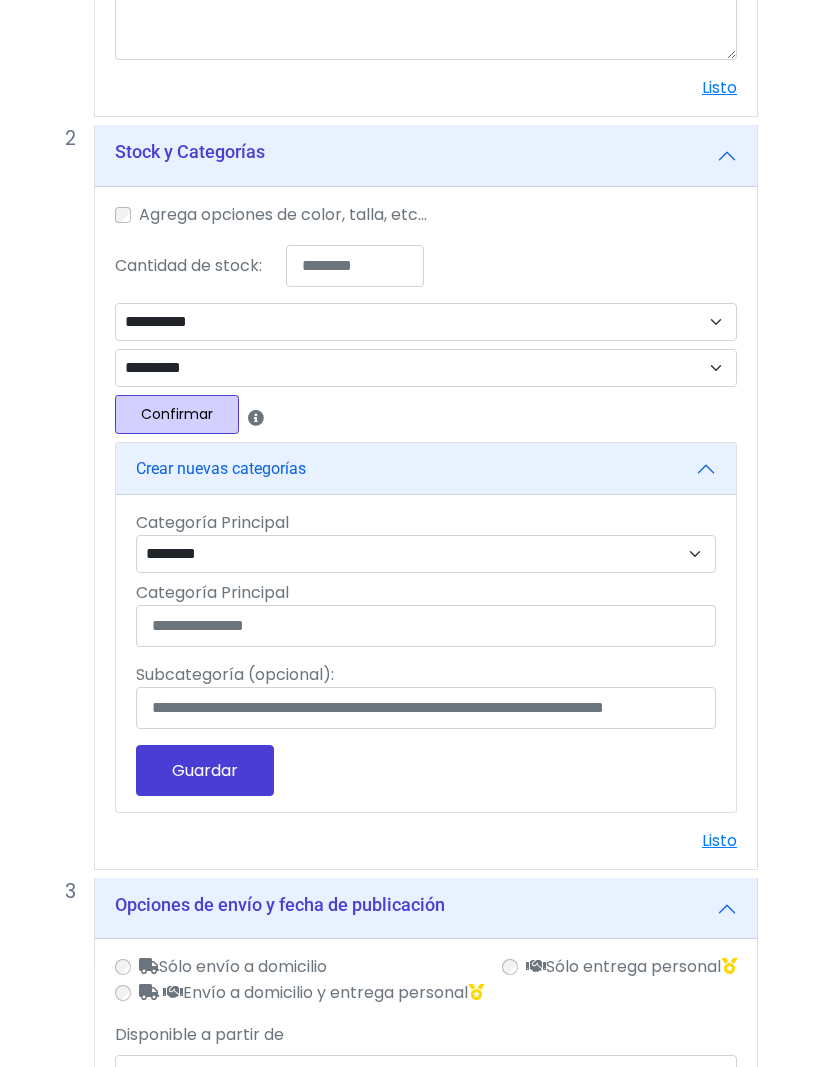 click on "Confirmar" at bounding box center (177, 414) 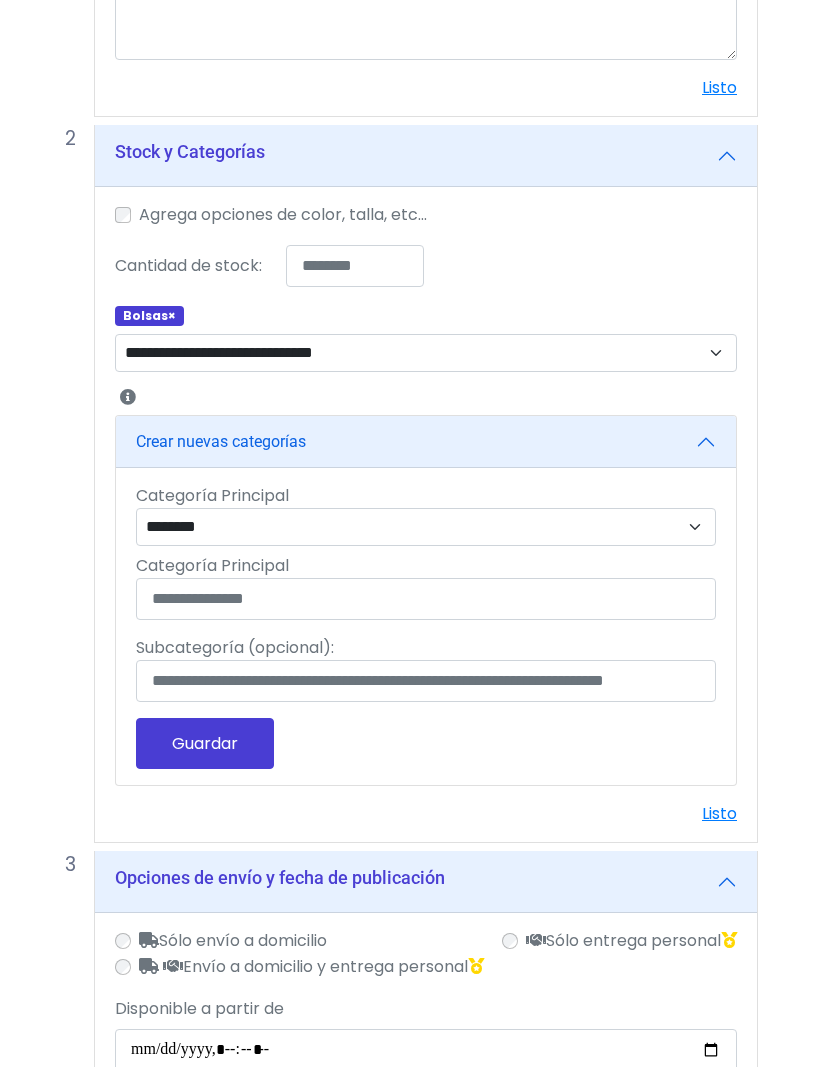 click on "Crear nuevas categorías" at bounding box center (426, 442) 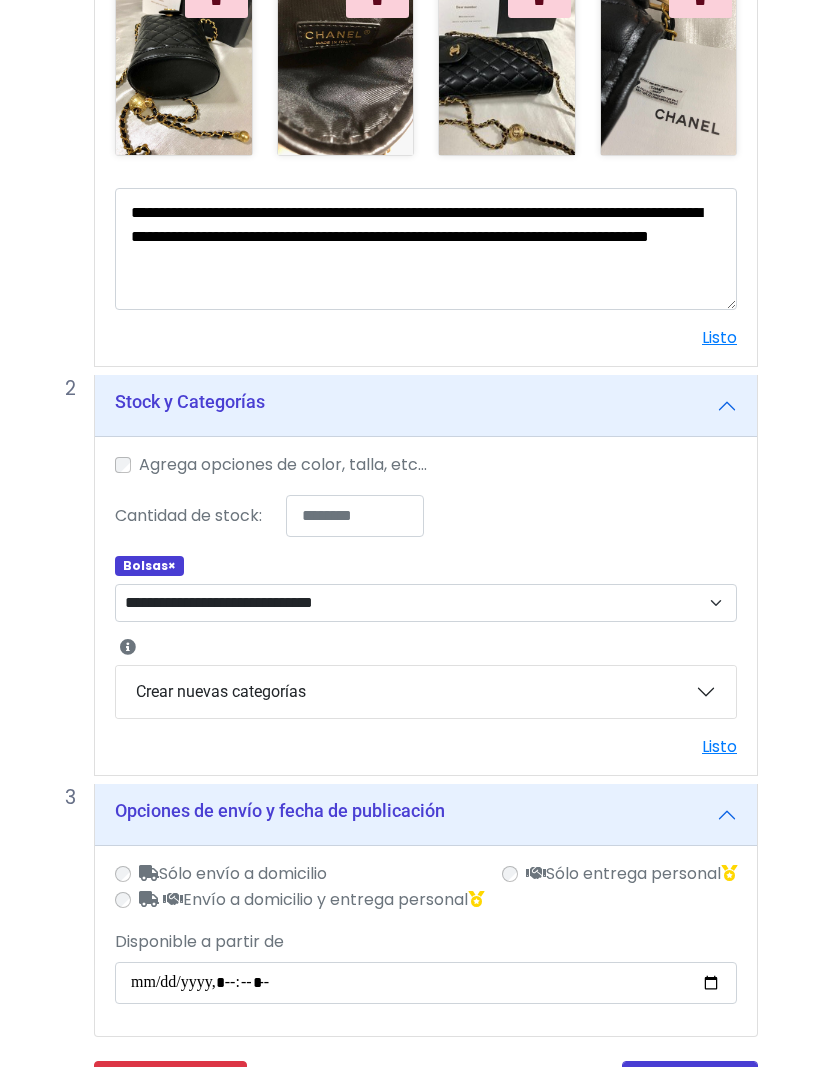scroll, scrollTop: 555, scrollLeft: 0, axis: vertical 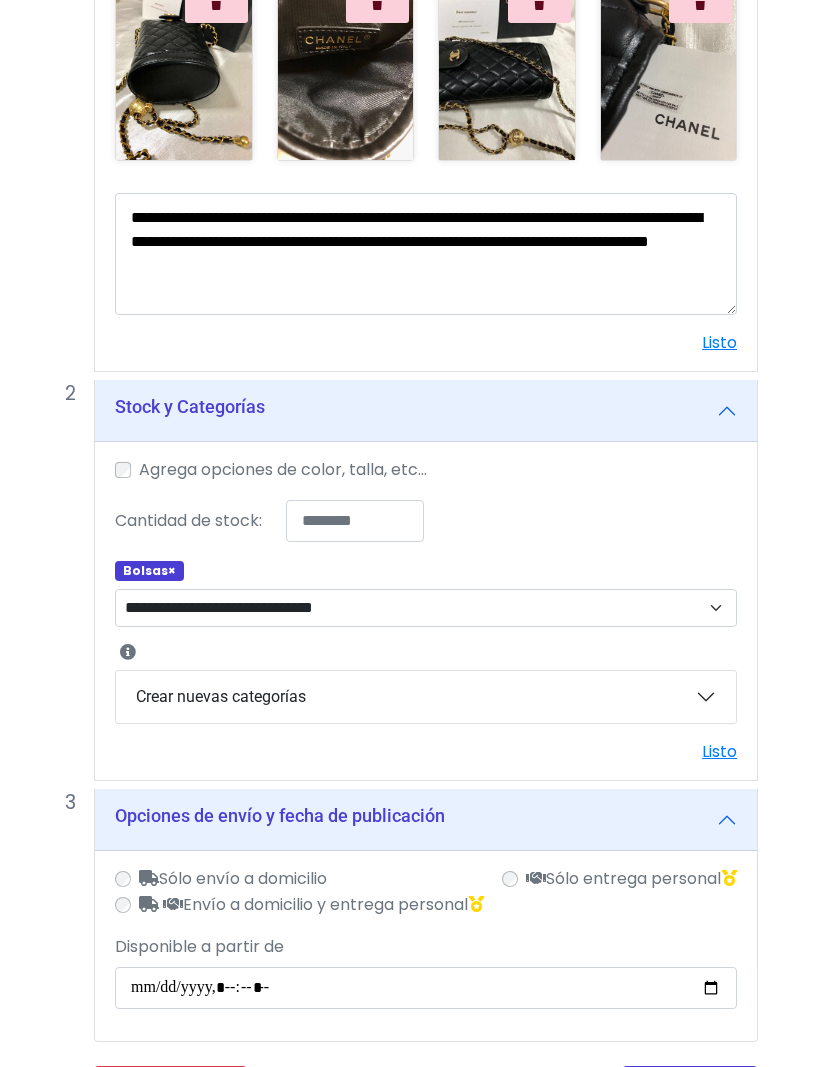click on "Publicar" at bounding box center (690, 1091) 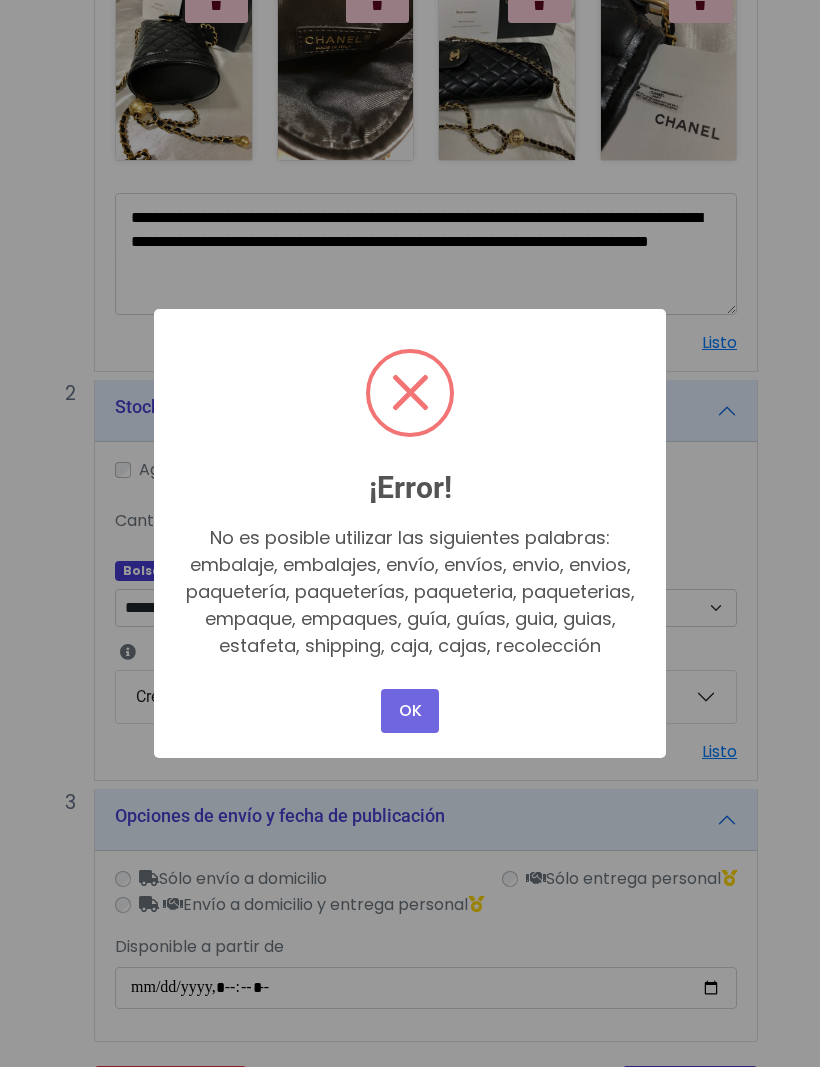 click on "OK" at bounding box center (410, 711) 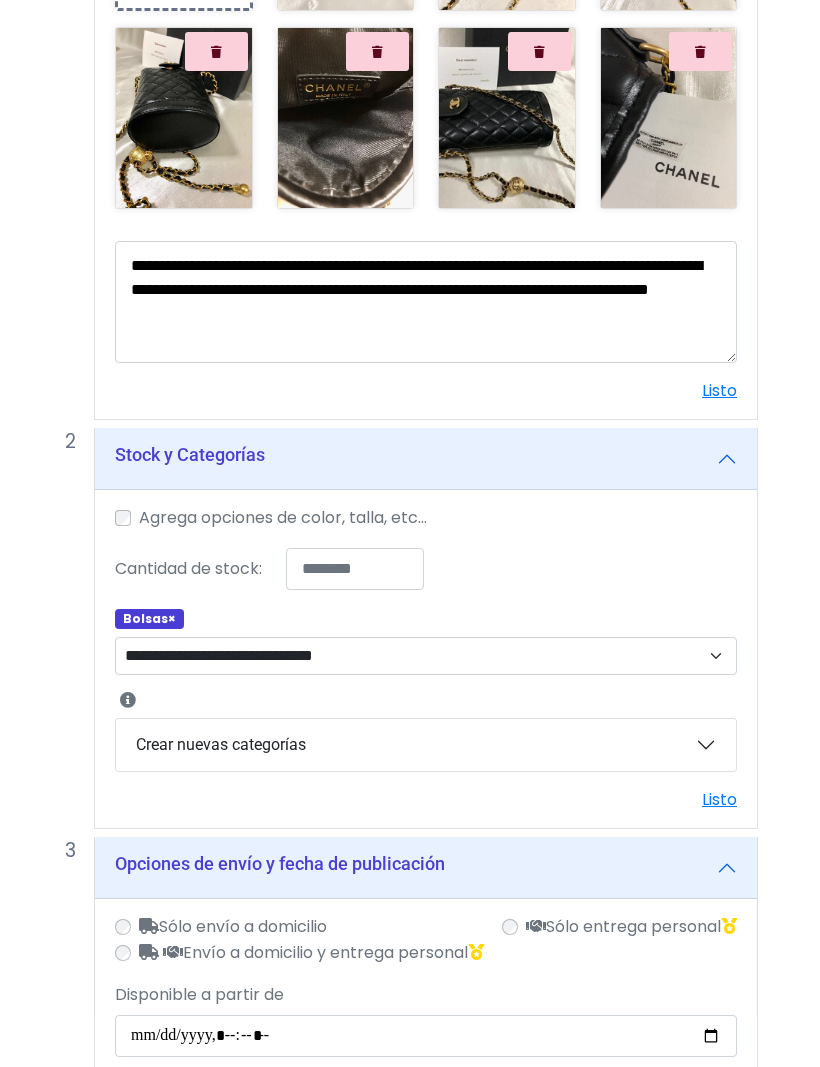 scroll, scrollTop: 424, scrollLeft: 0, axis: vertical 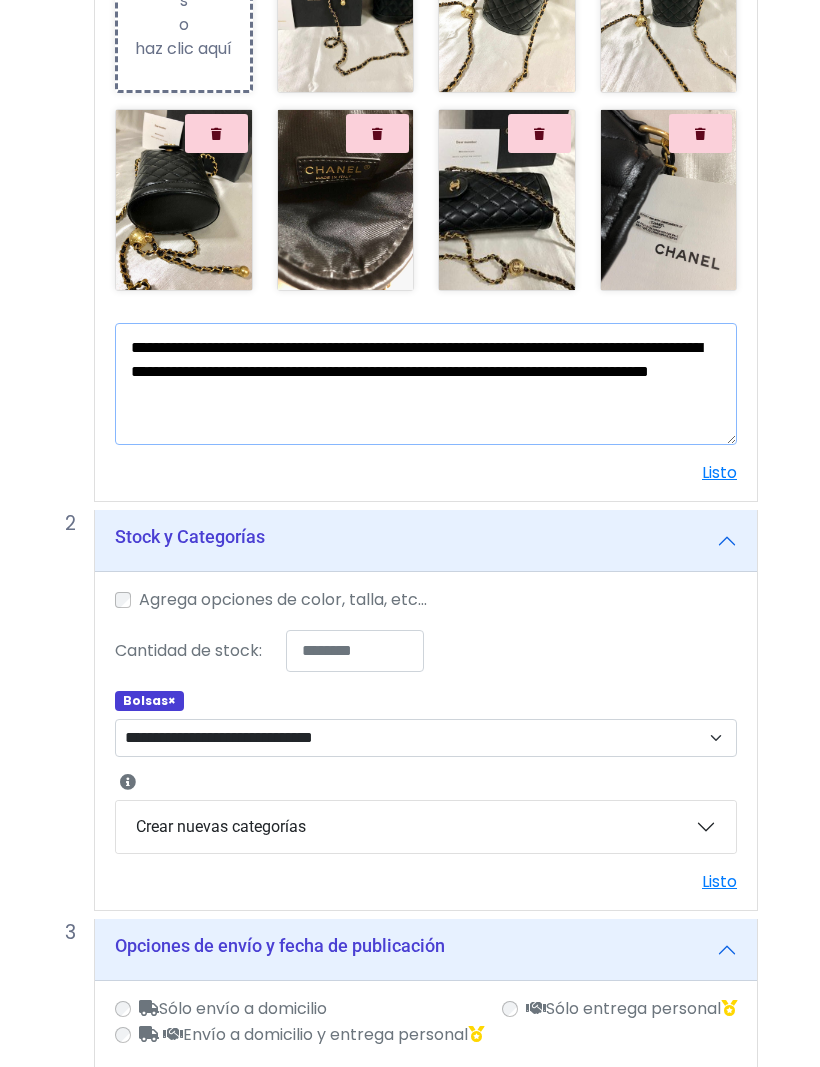 click on "**********" at bounding box center (426, 385) 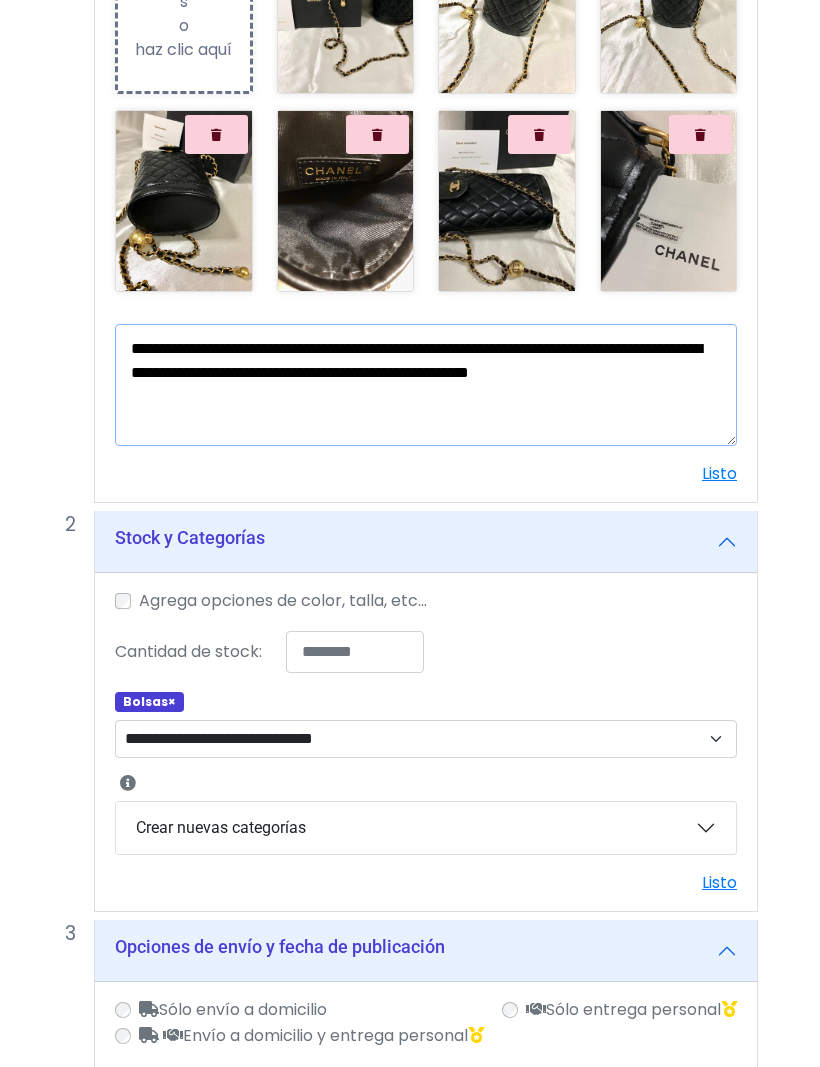type on "**********" 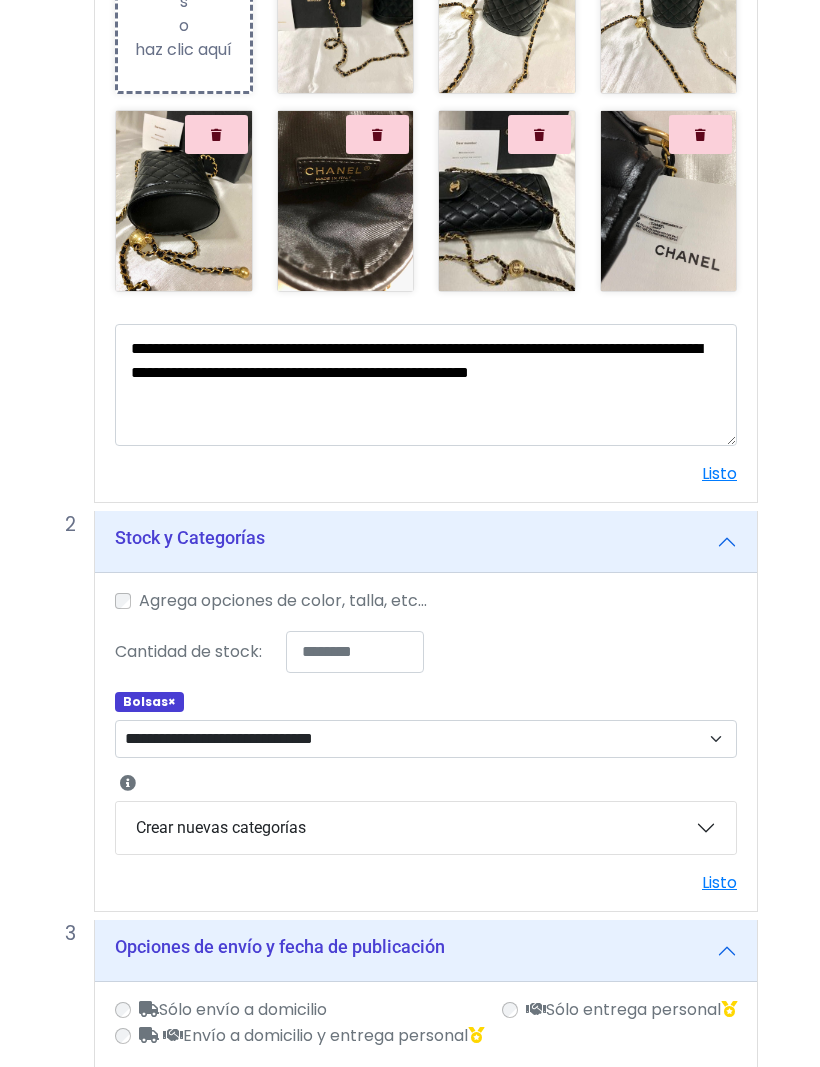 click on "**********" at bounding box center [410, 501] 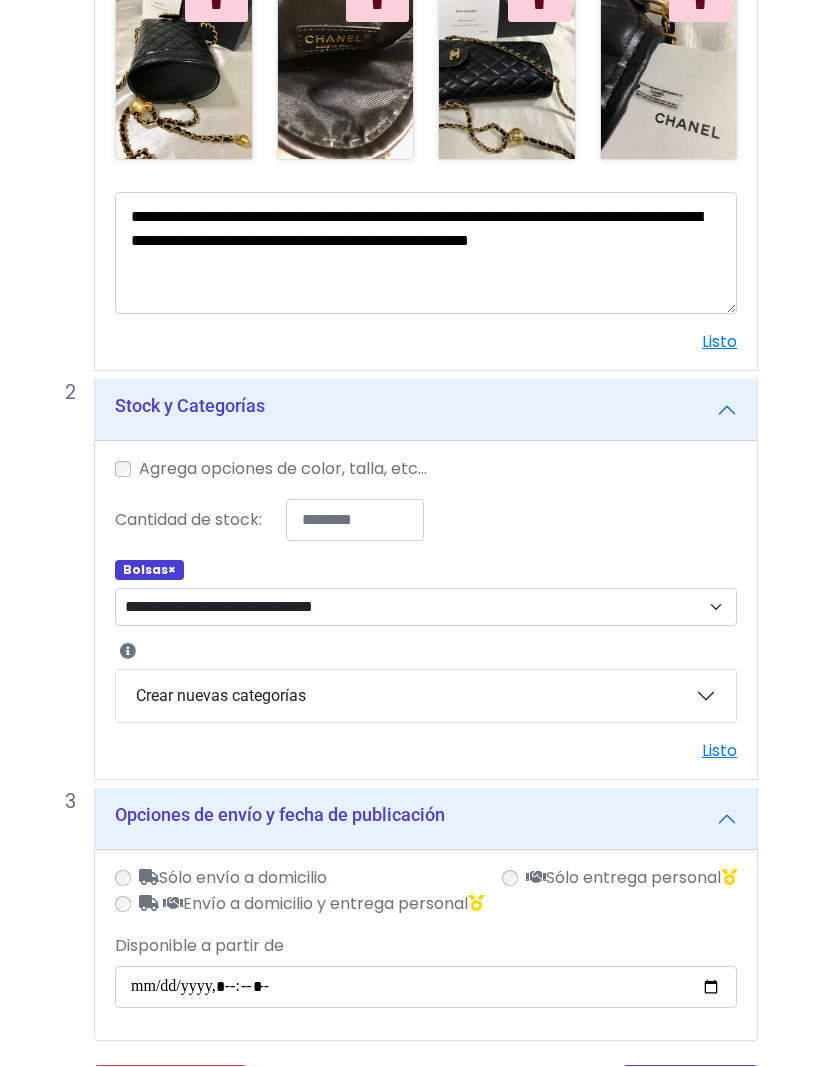 click on "Publicar" at bounding box center [690, 1091] 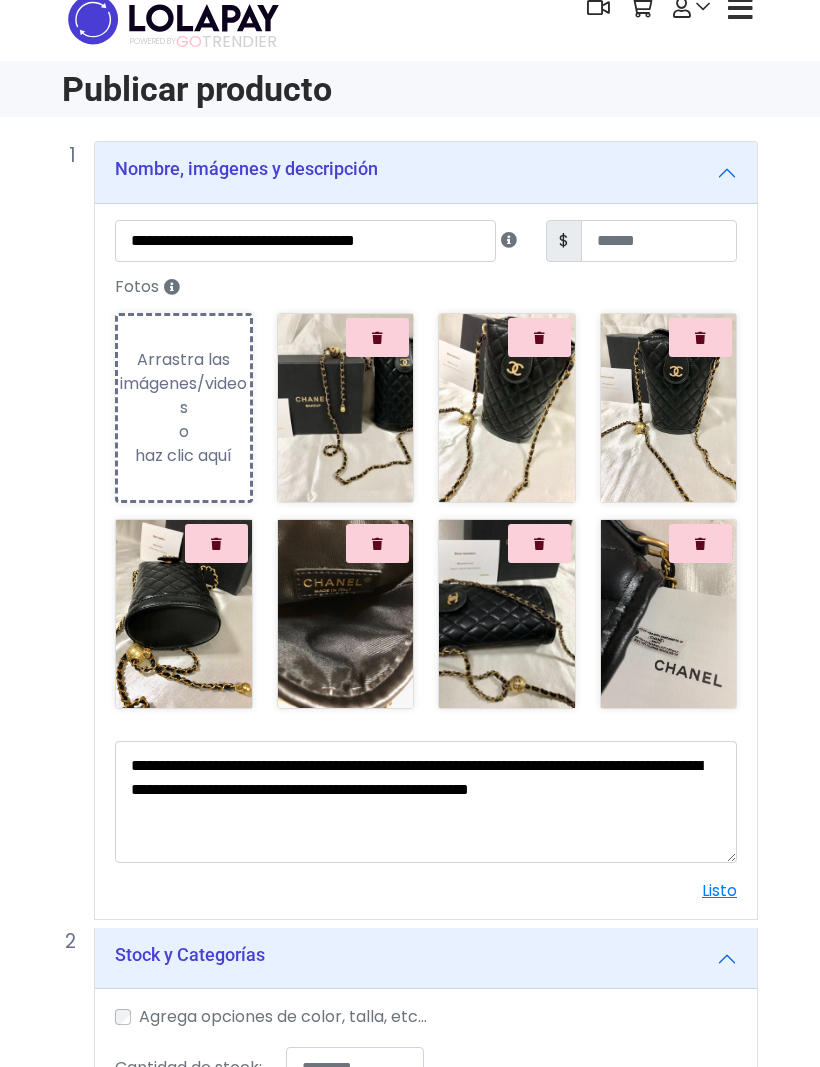 scroll, scrollTop: 0, scrollLeft: 0, axis: both 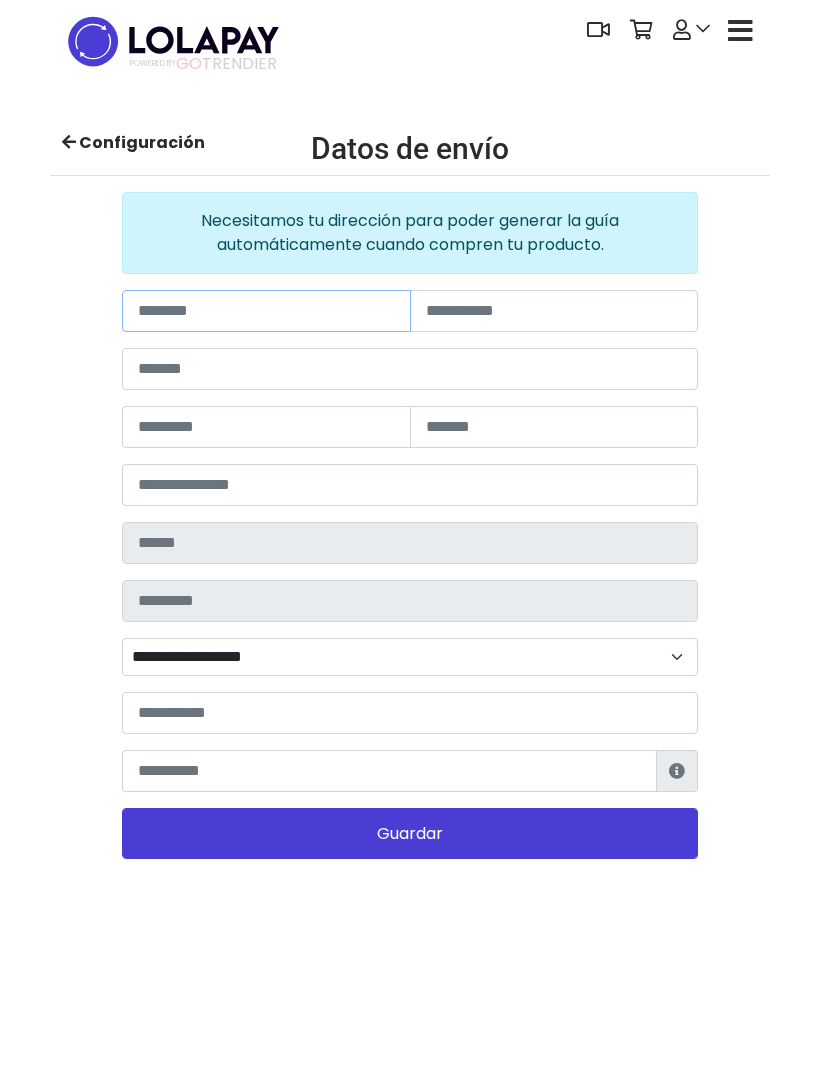 click at bounding box center [266, 311] 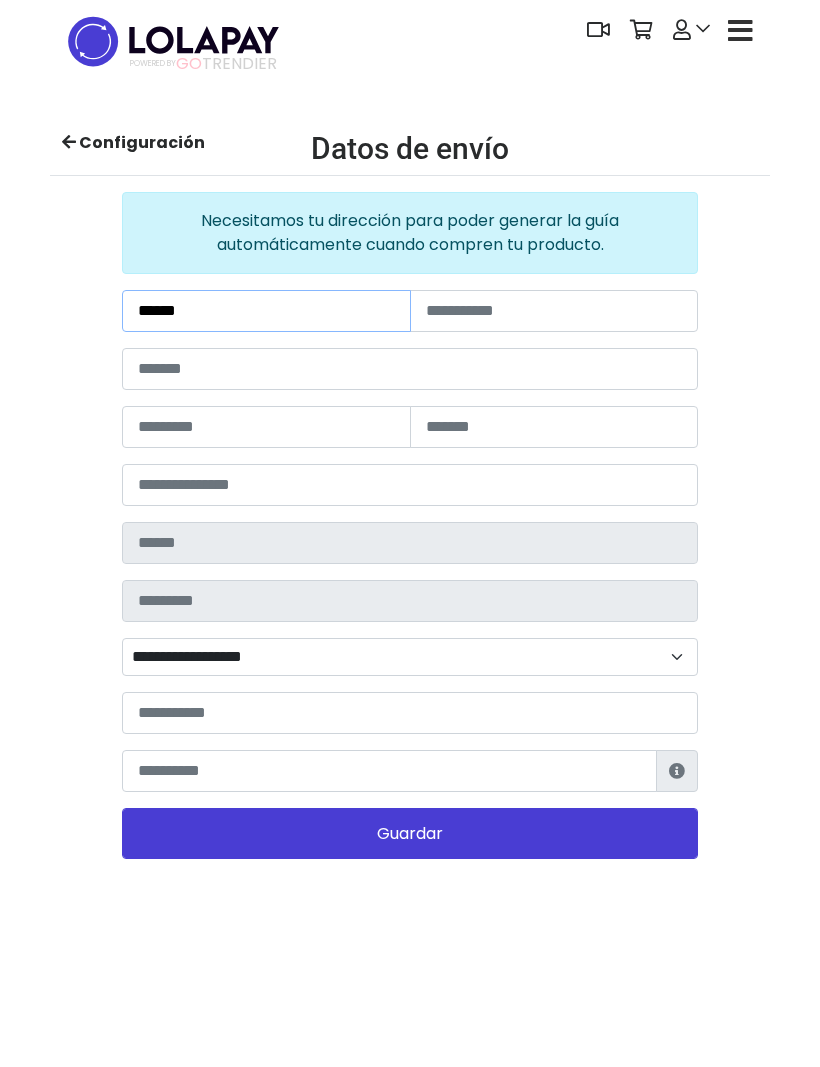 type on "******" 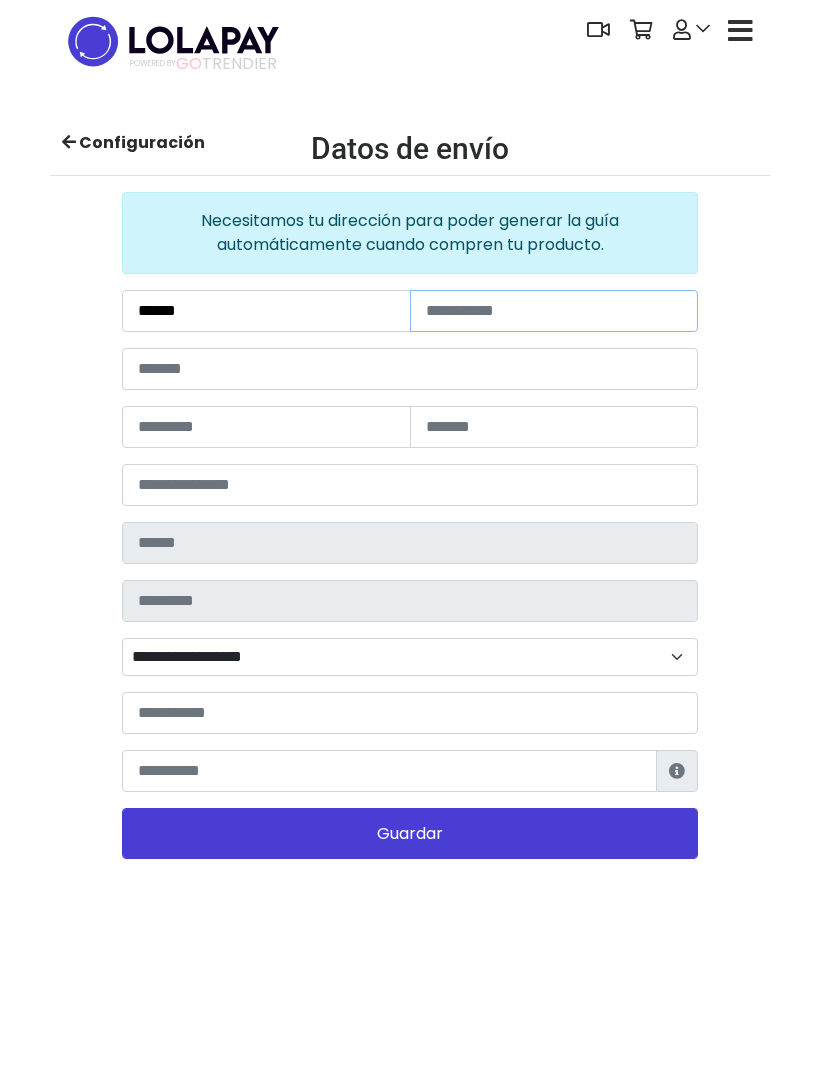 click at bounding box center (554, 311) 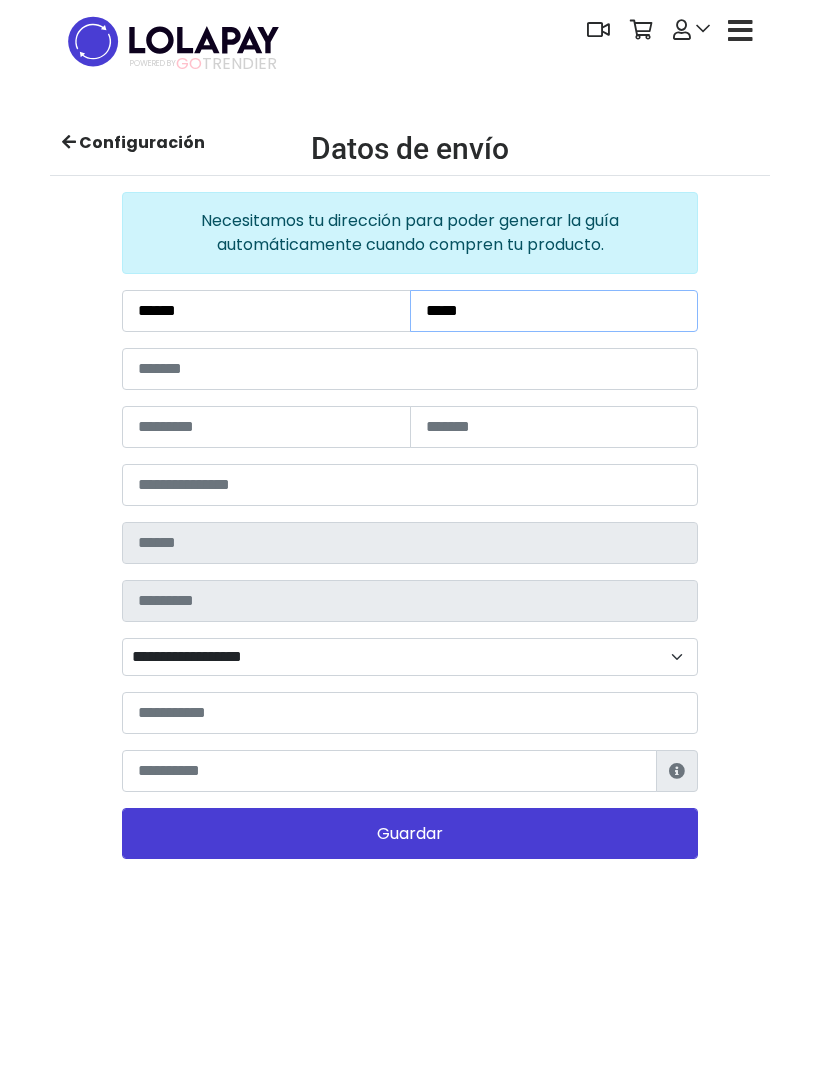 type on "*****" 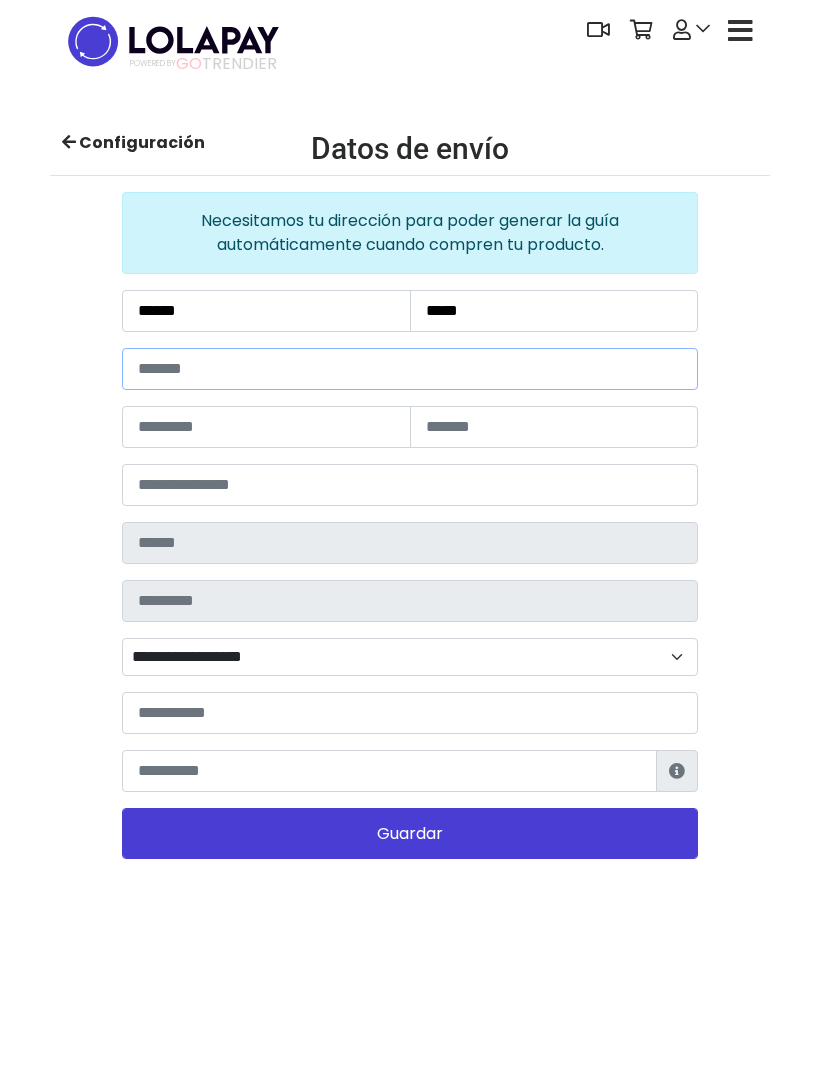 click at bounding box center [410, 369] 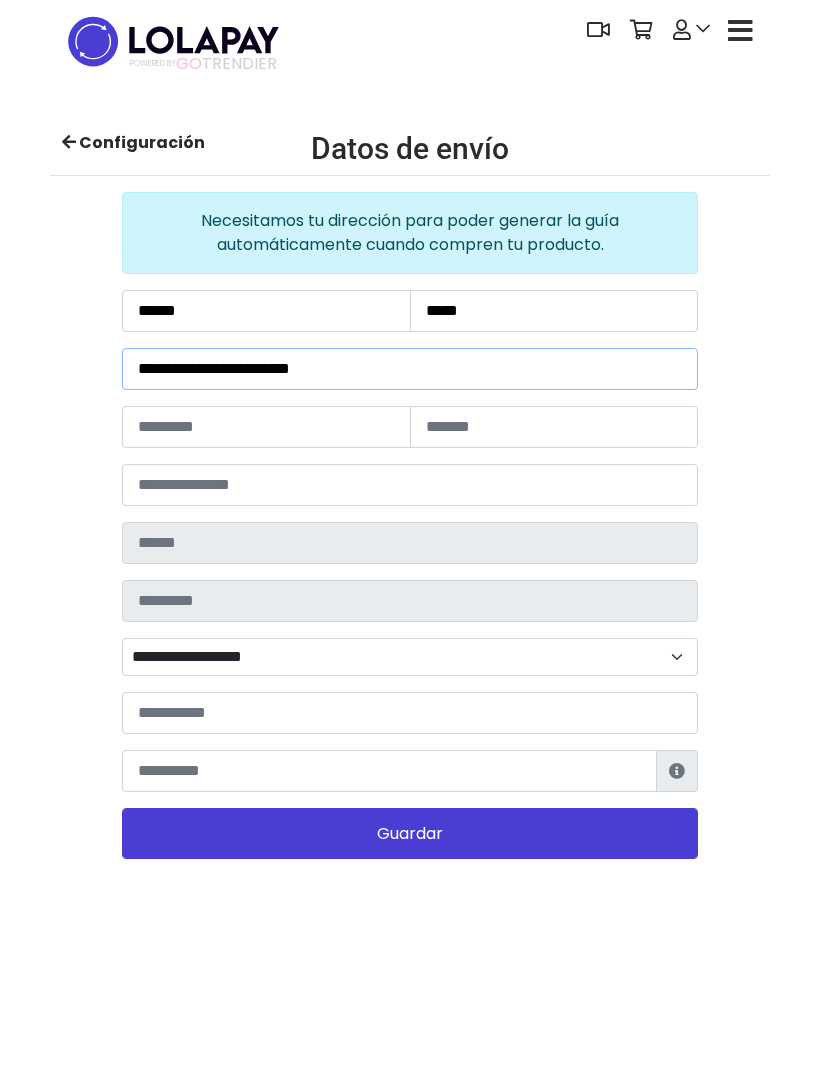 type on "**********" 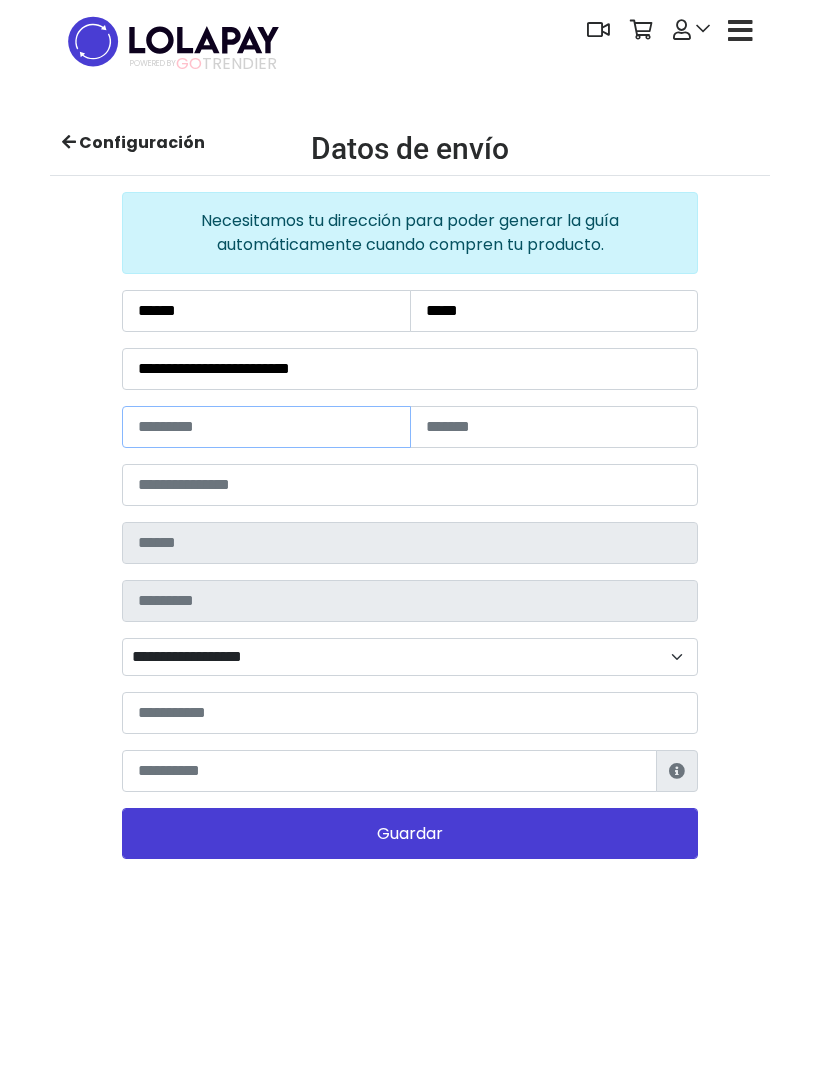 click at bounding box center [266, 427] 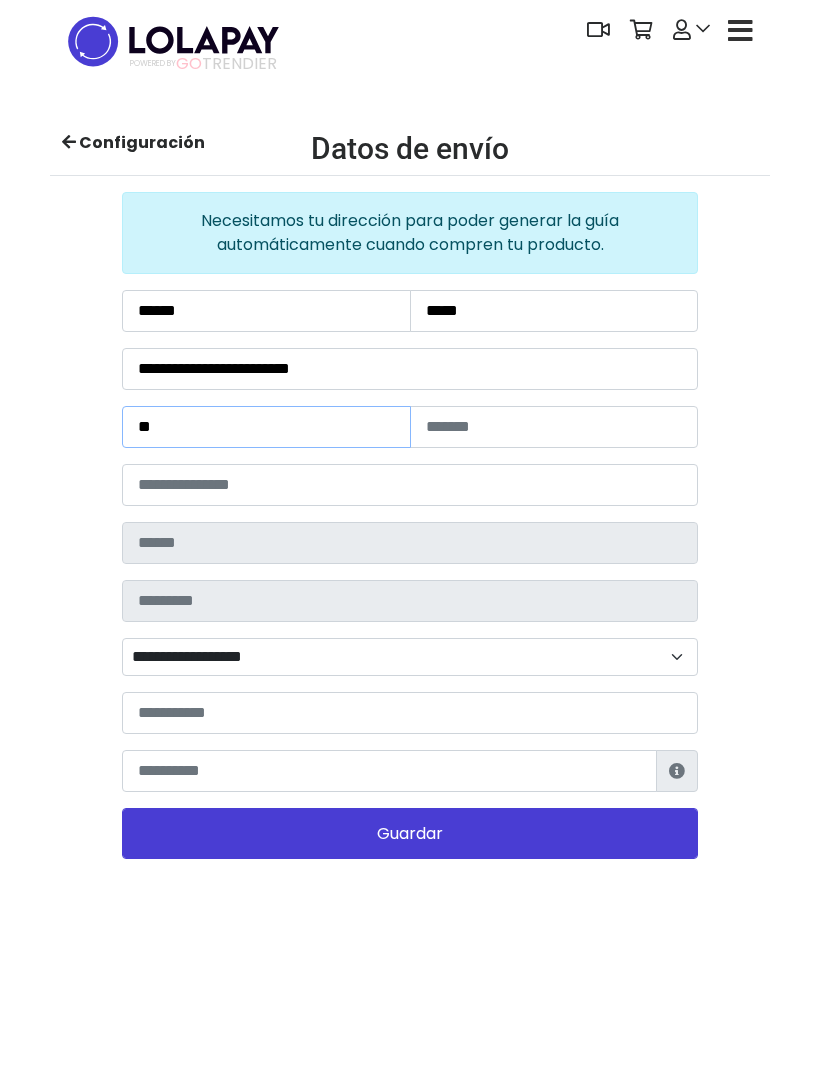 type on "**" 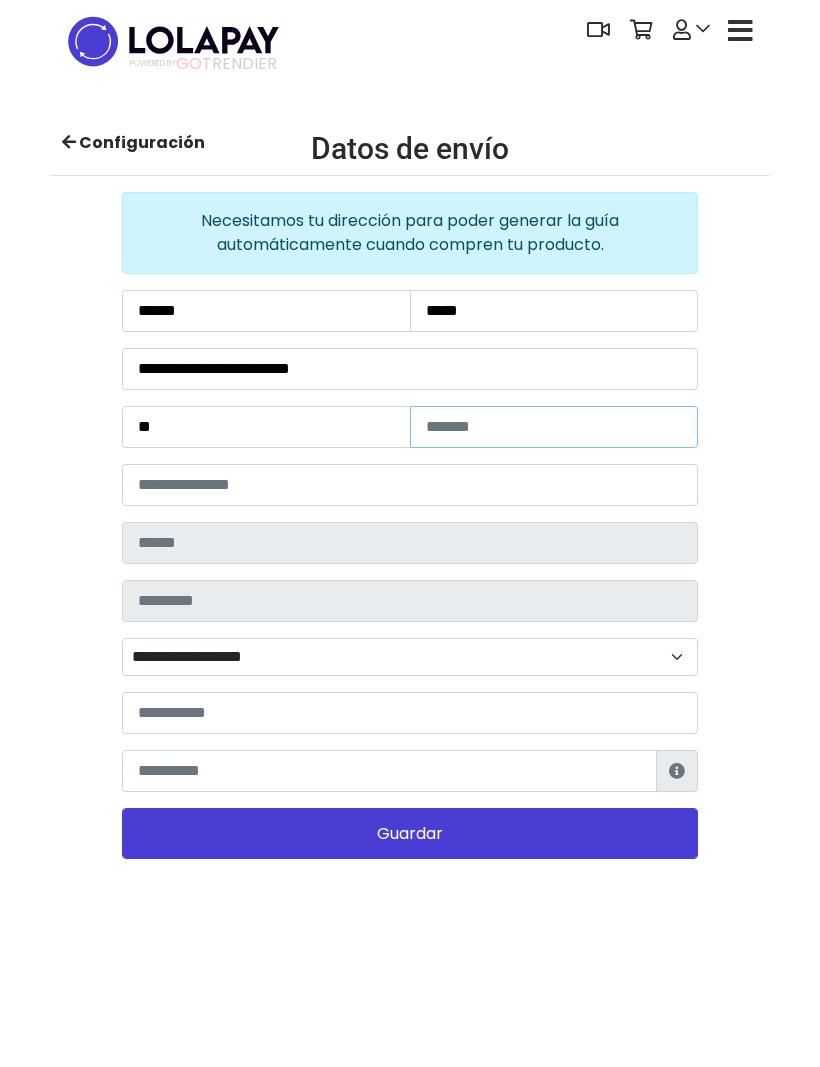 click at bounding box center [554, 427] 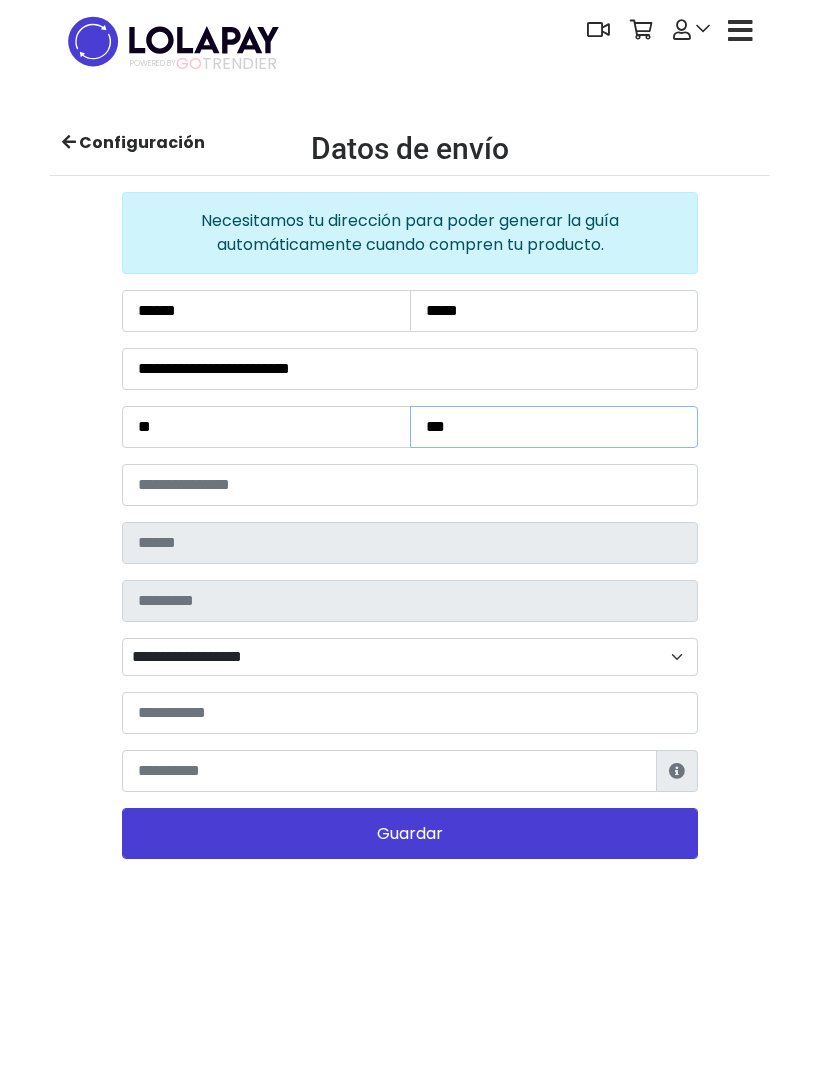 type on "***" 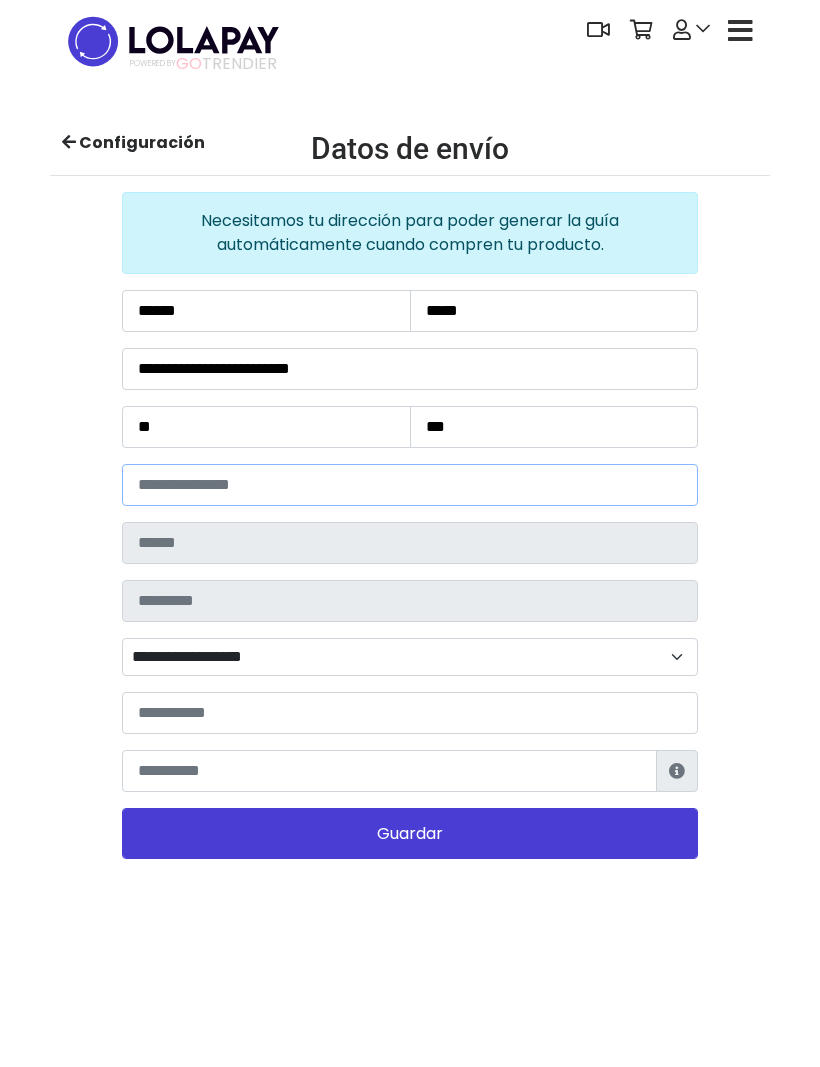 click at bounding box center [410, 485] 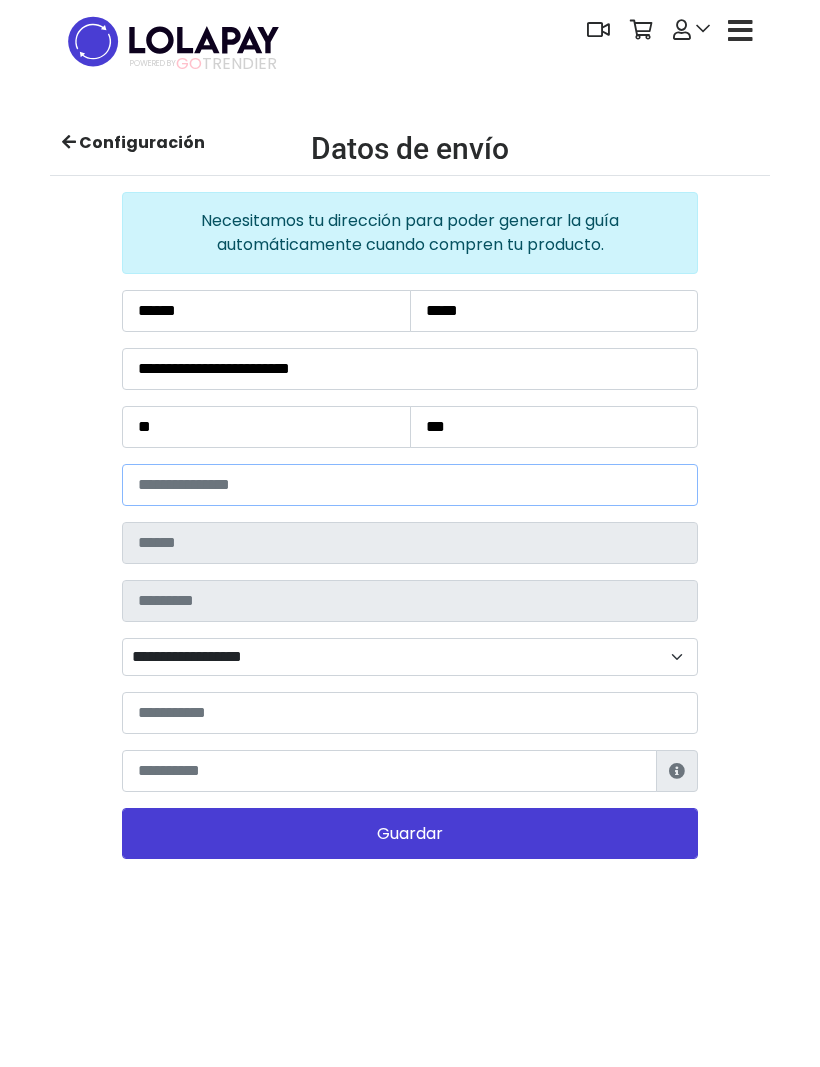 type on "*****" 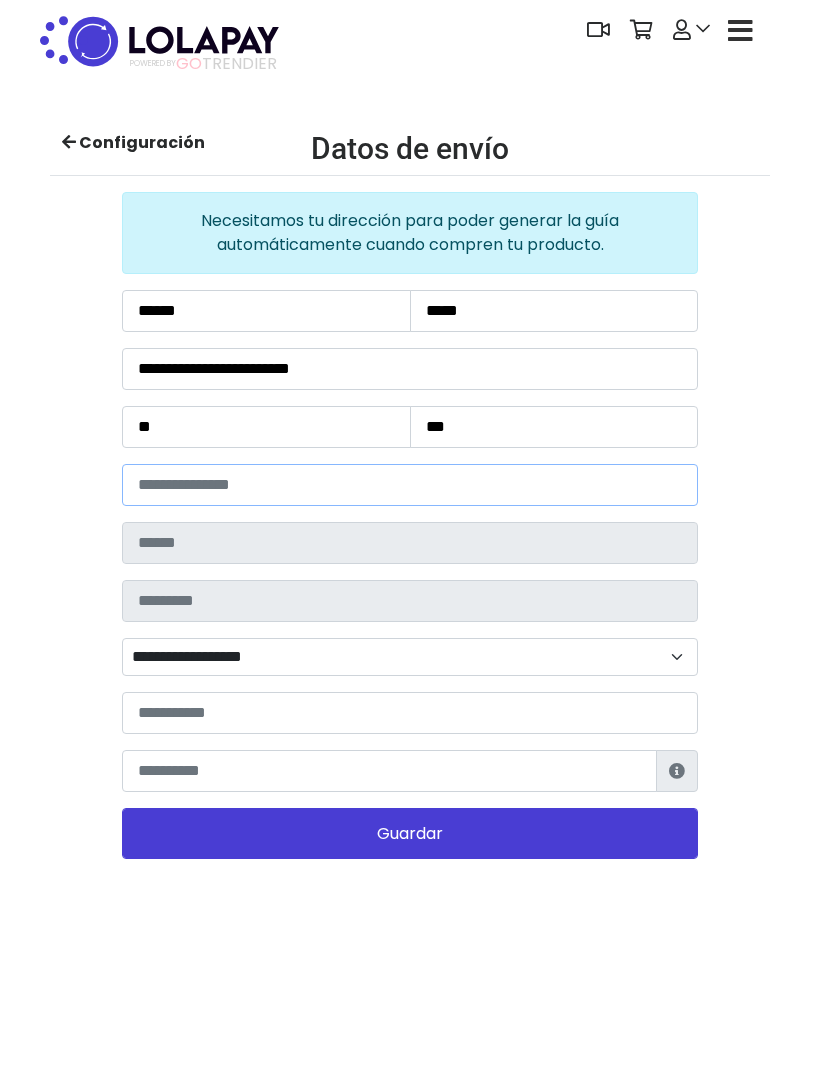 type on "**********" 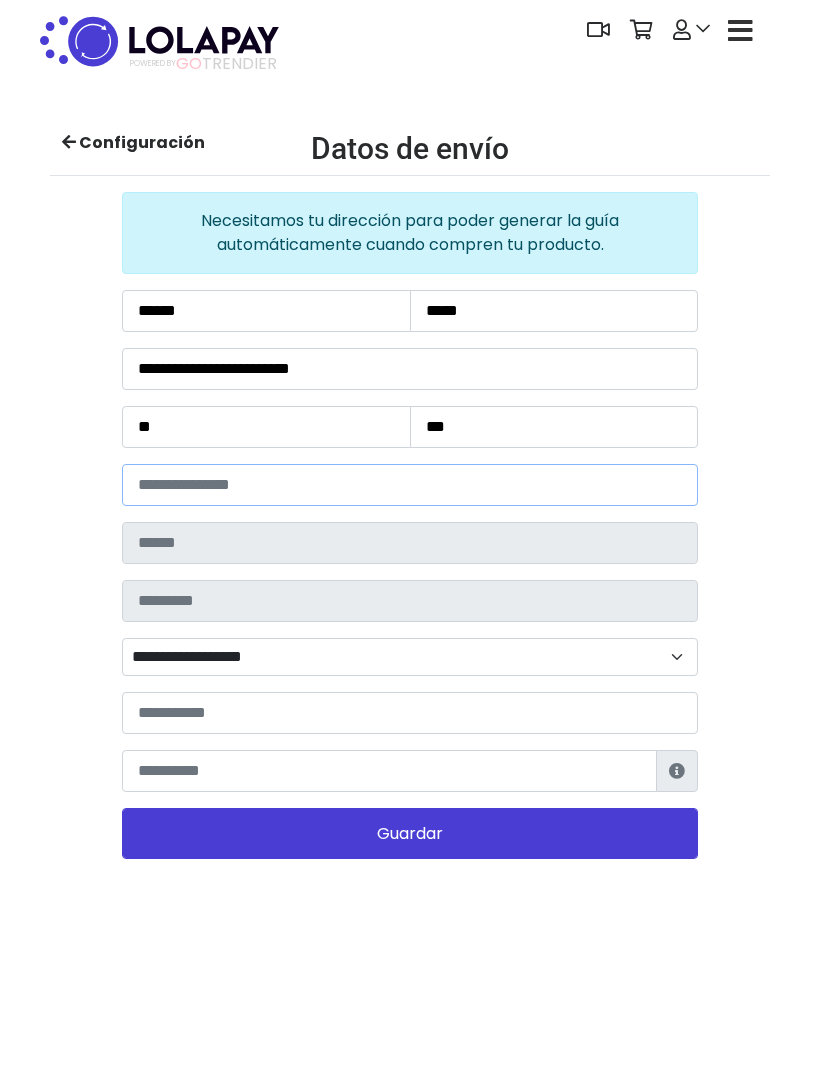 type on "**********" 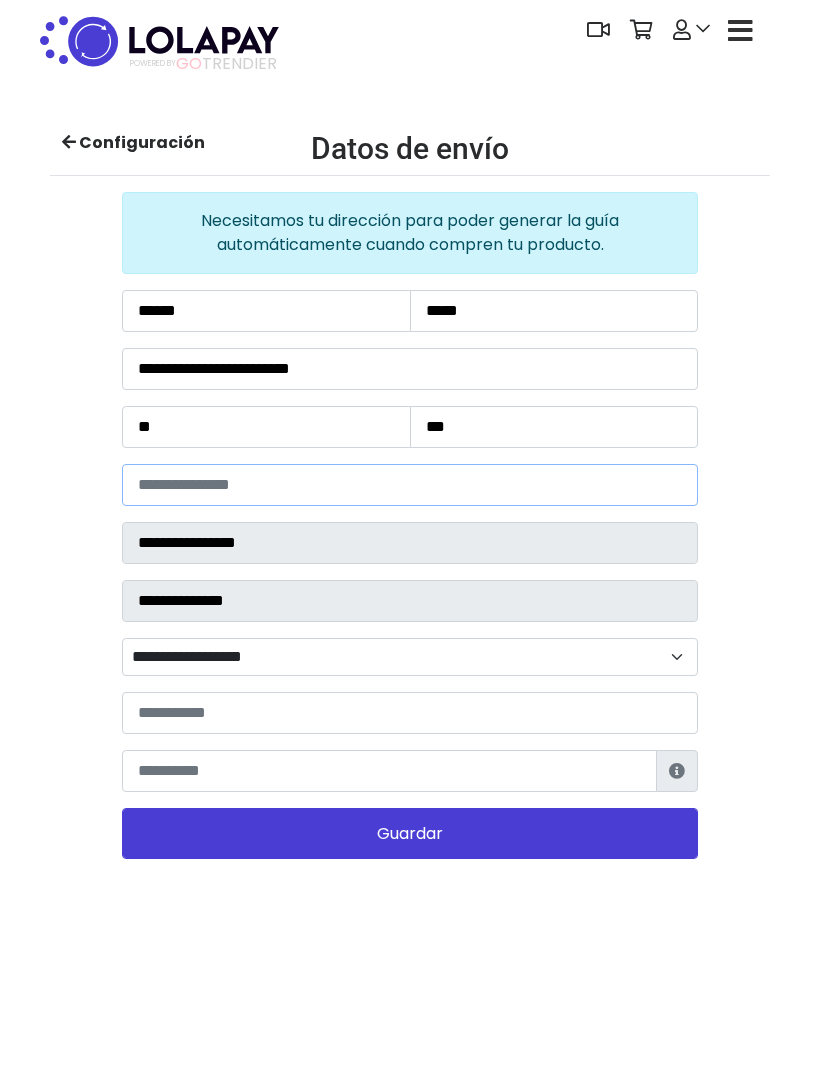select 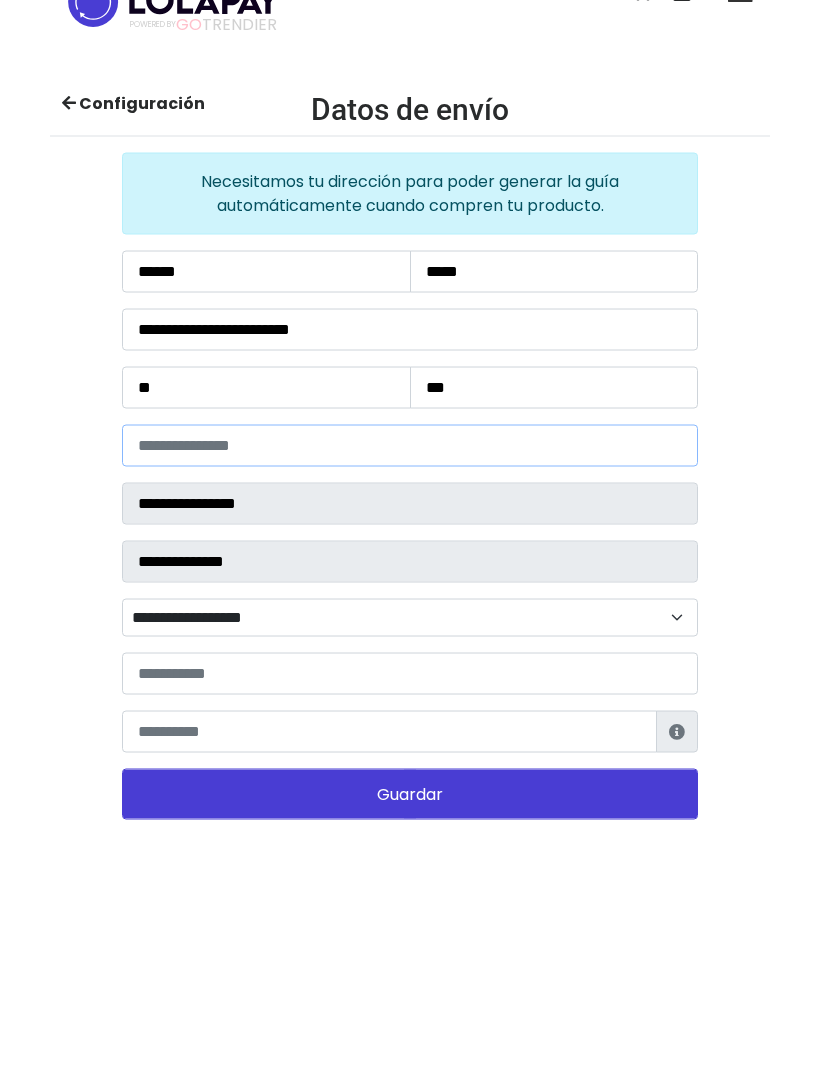 type on "*****" 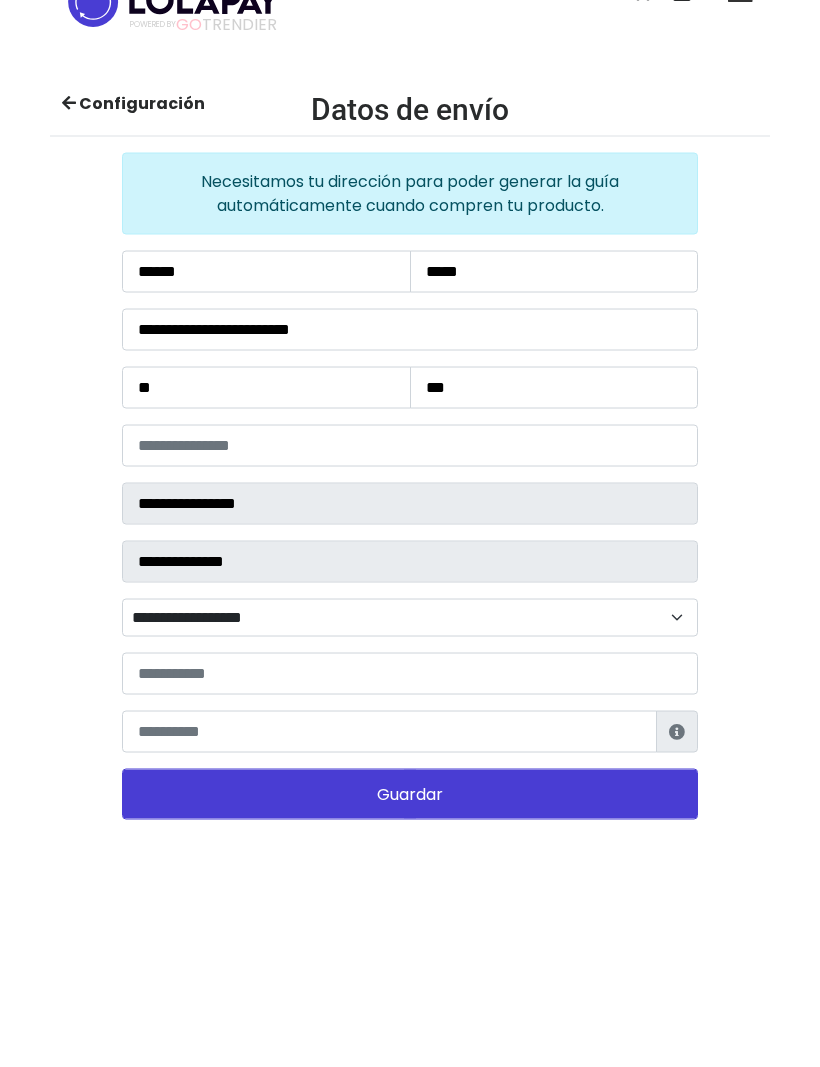 click on "**********" at bounding box center (410, 657) 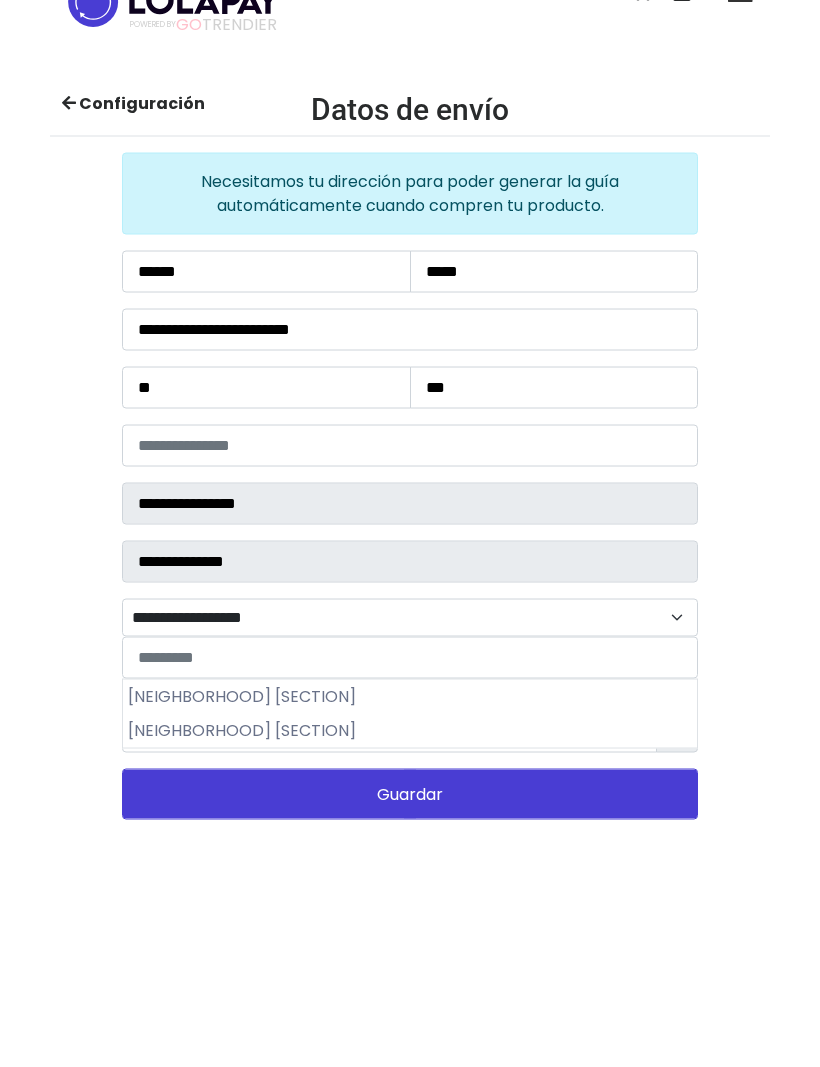 click on "Escandón I Sección" at bounding box center [410, 736] 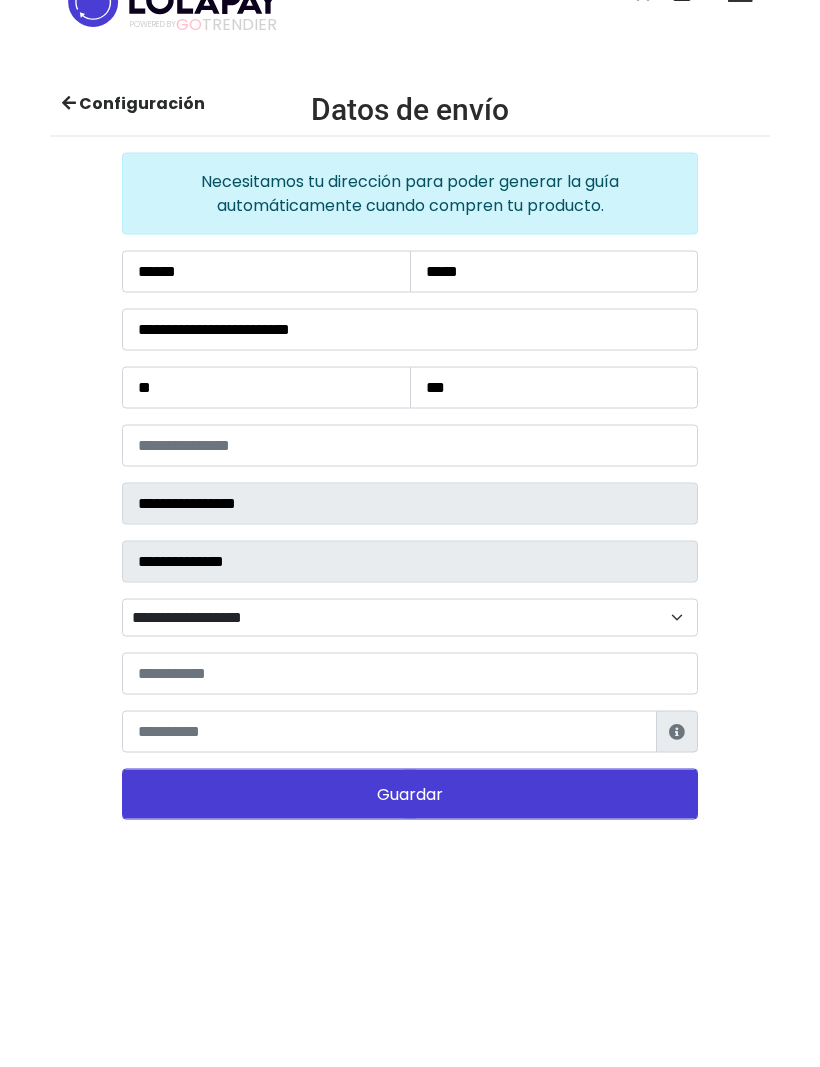 scroll, scrollTop: 0, scrollLeft: 0, axis: both 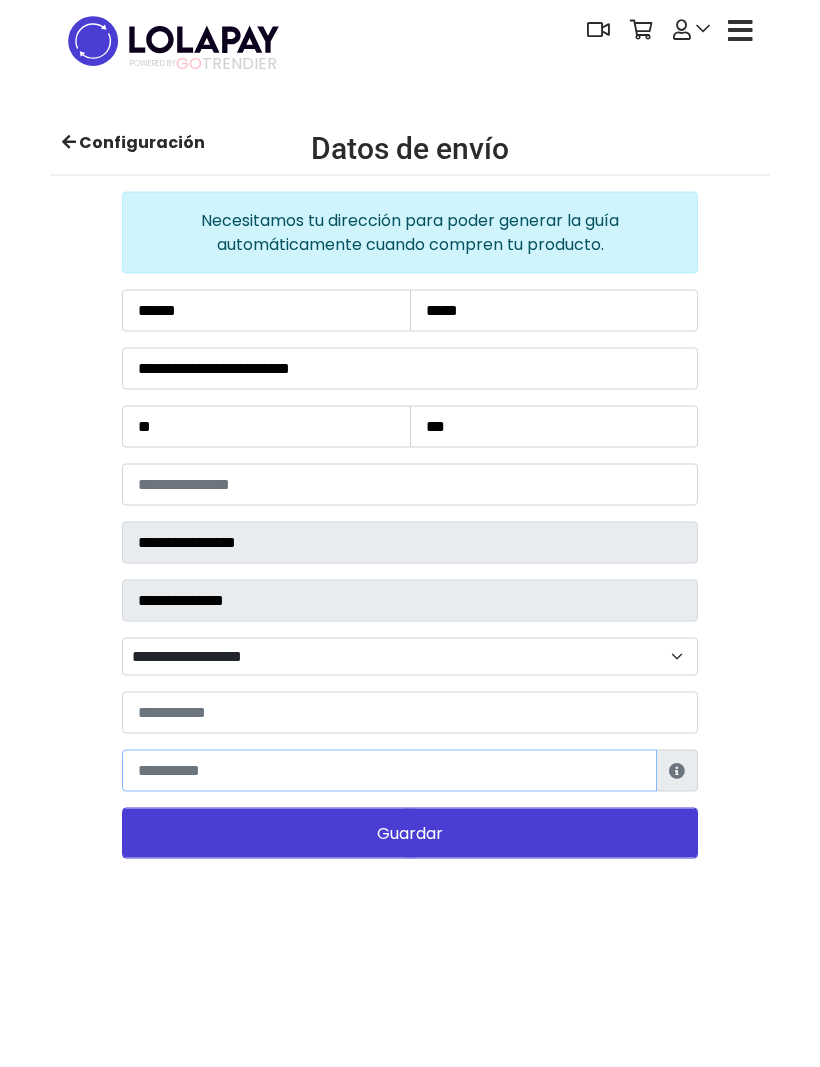 click at bounding box center [389, 771] 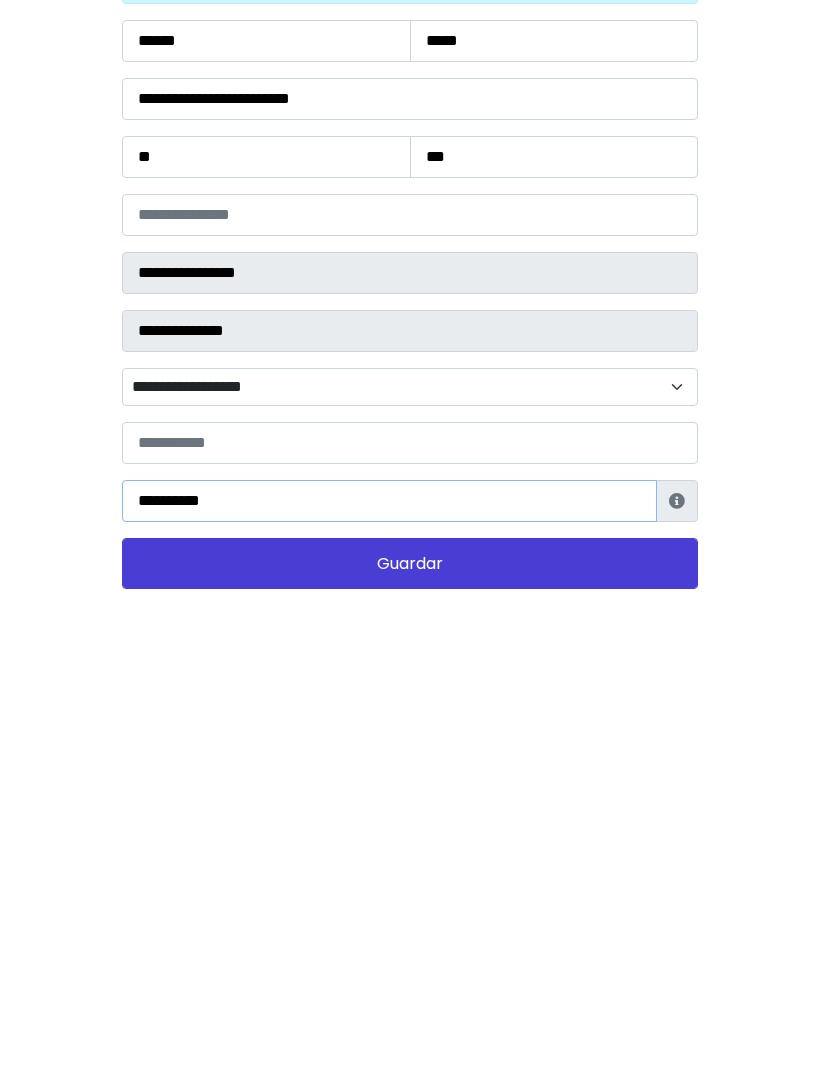 type on "**********" 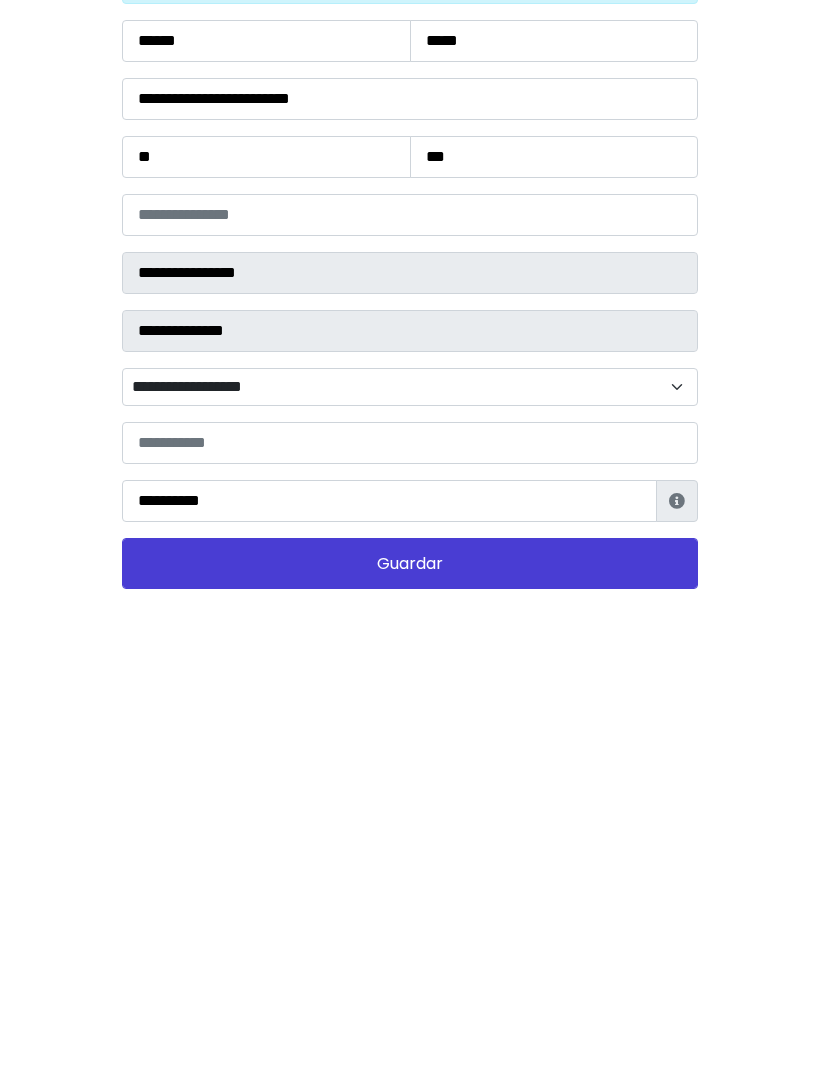 click on "Guardar" at bounding box center [410, 833] 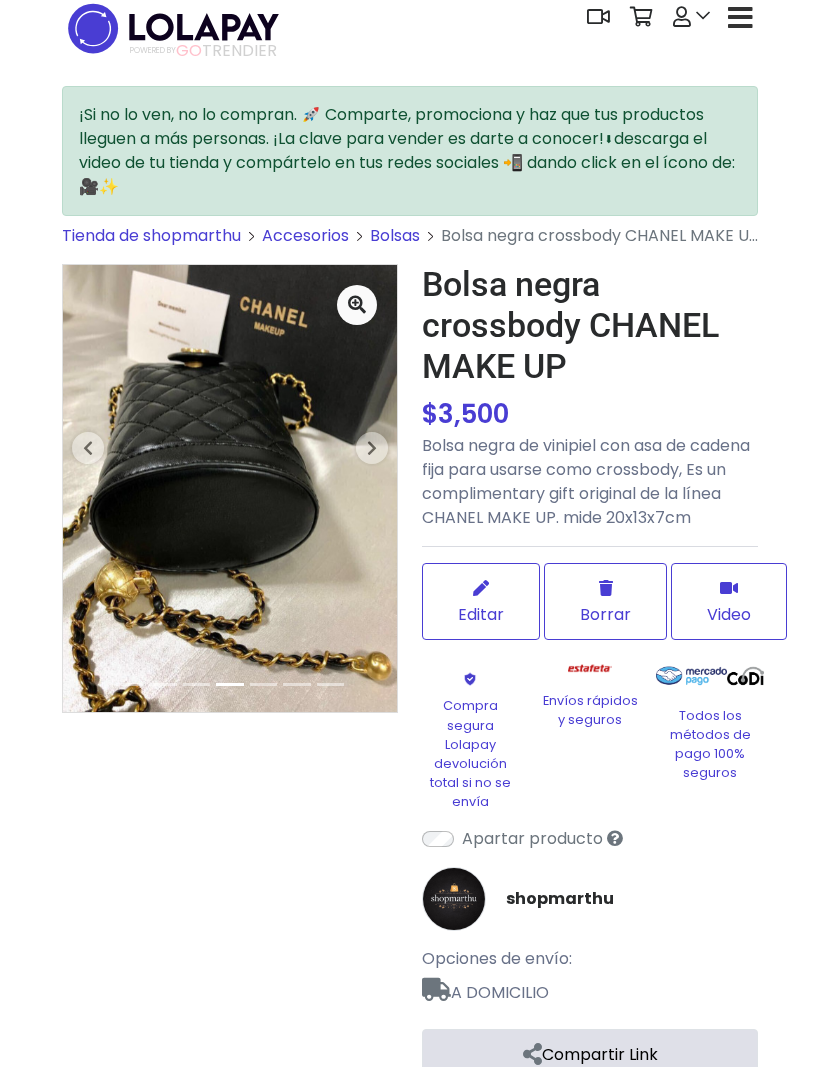 scroll, scrollTop: 0, scrollLeft: 0, axis: both 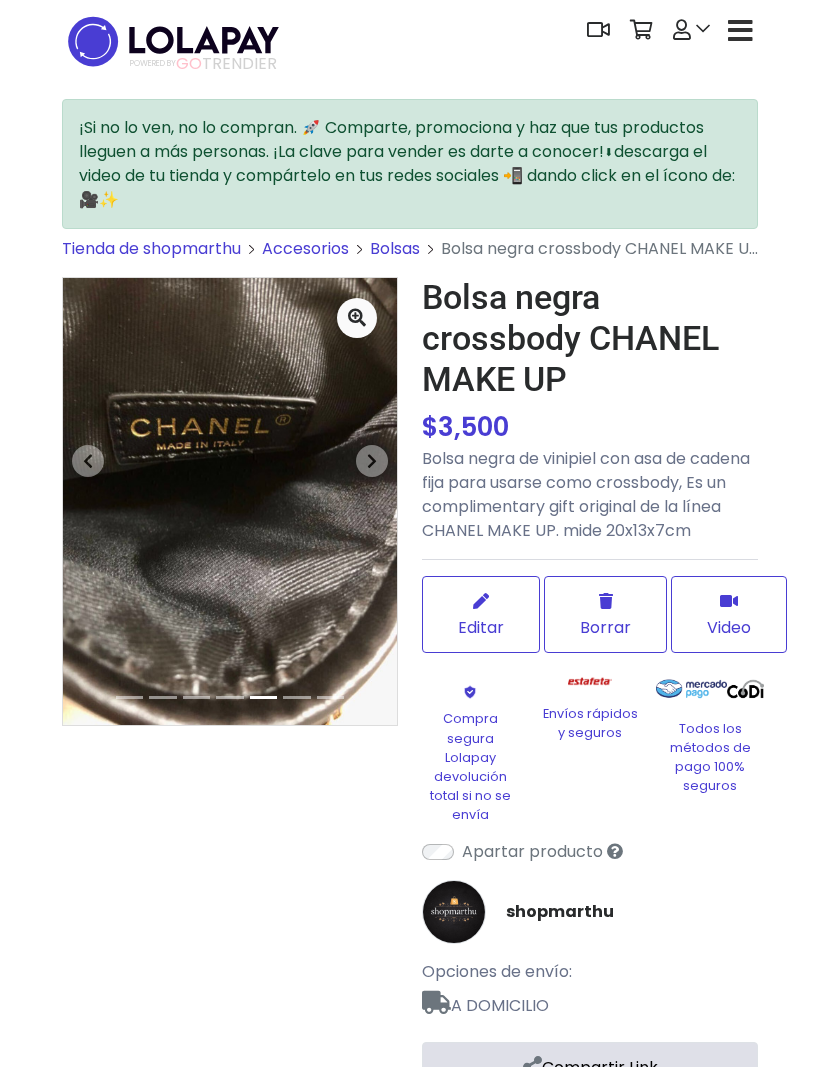 click at bounding box center (598, 30) 